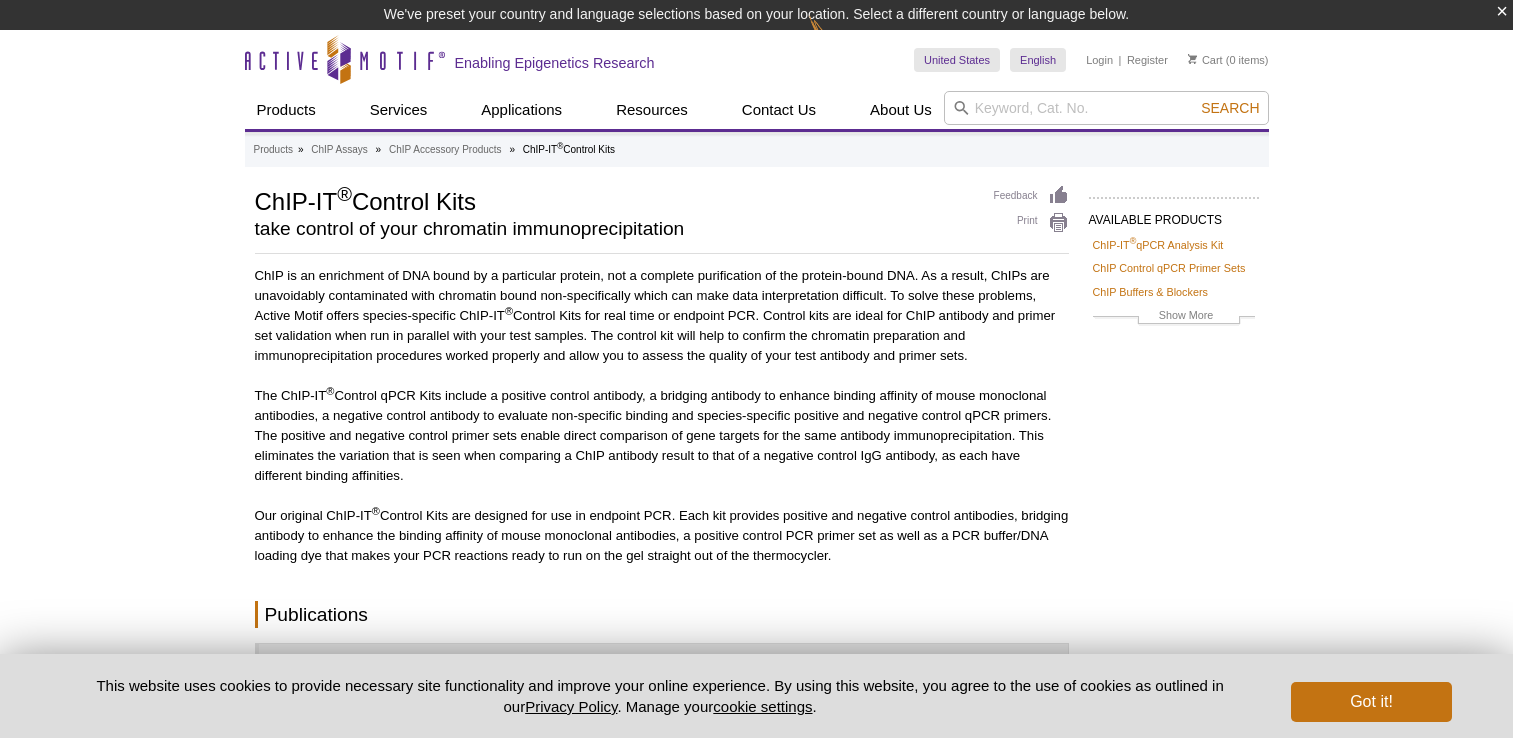 scroll, scrollTop: 0, scrollLeft: 0, axis: both 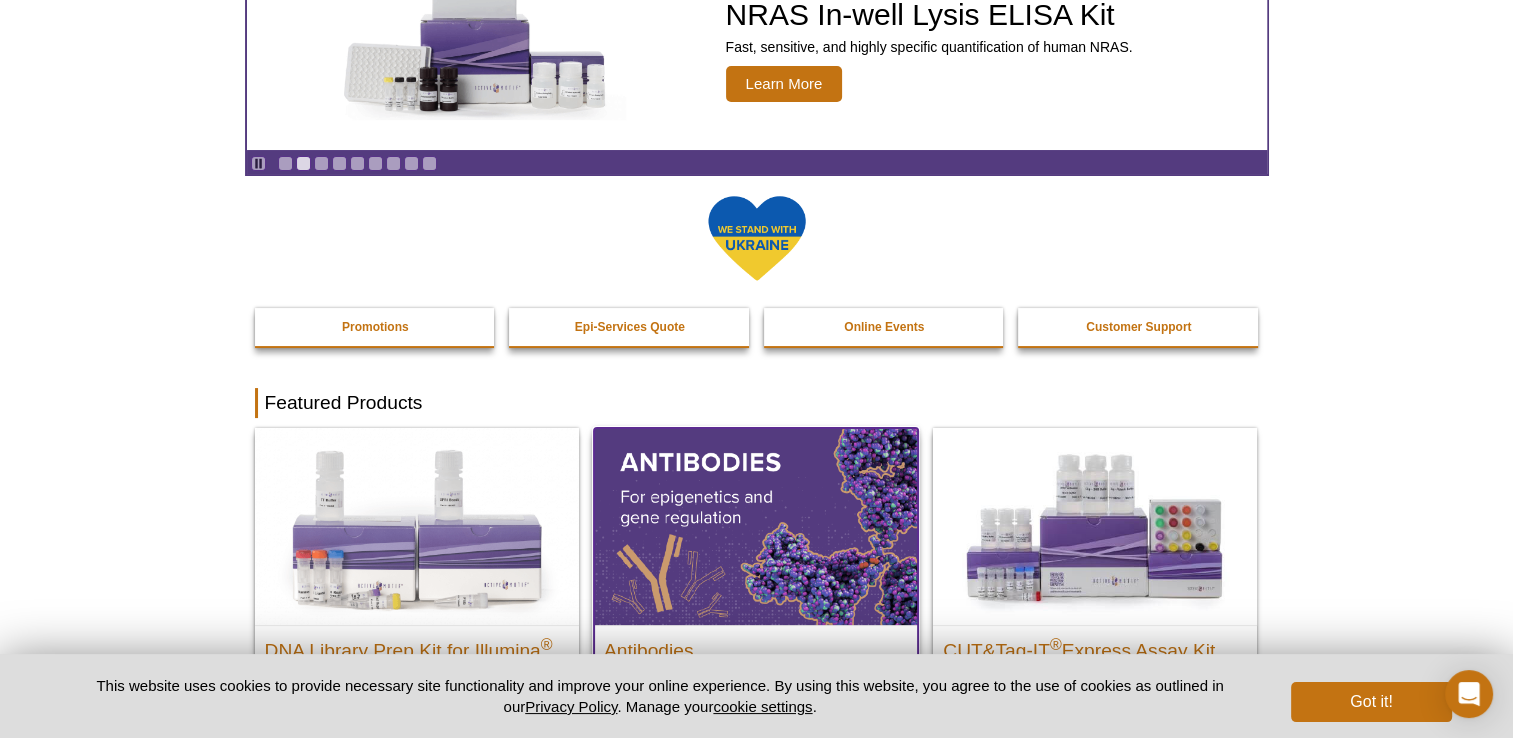 click at bounding box center [756, 526] 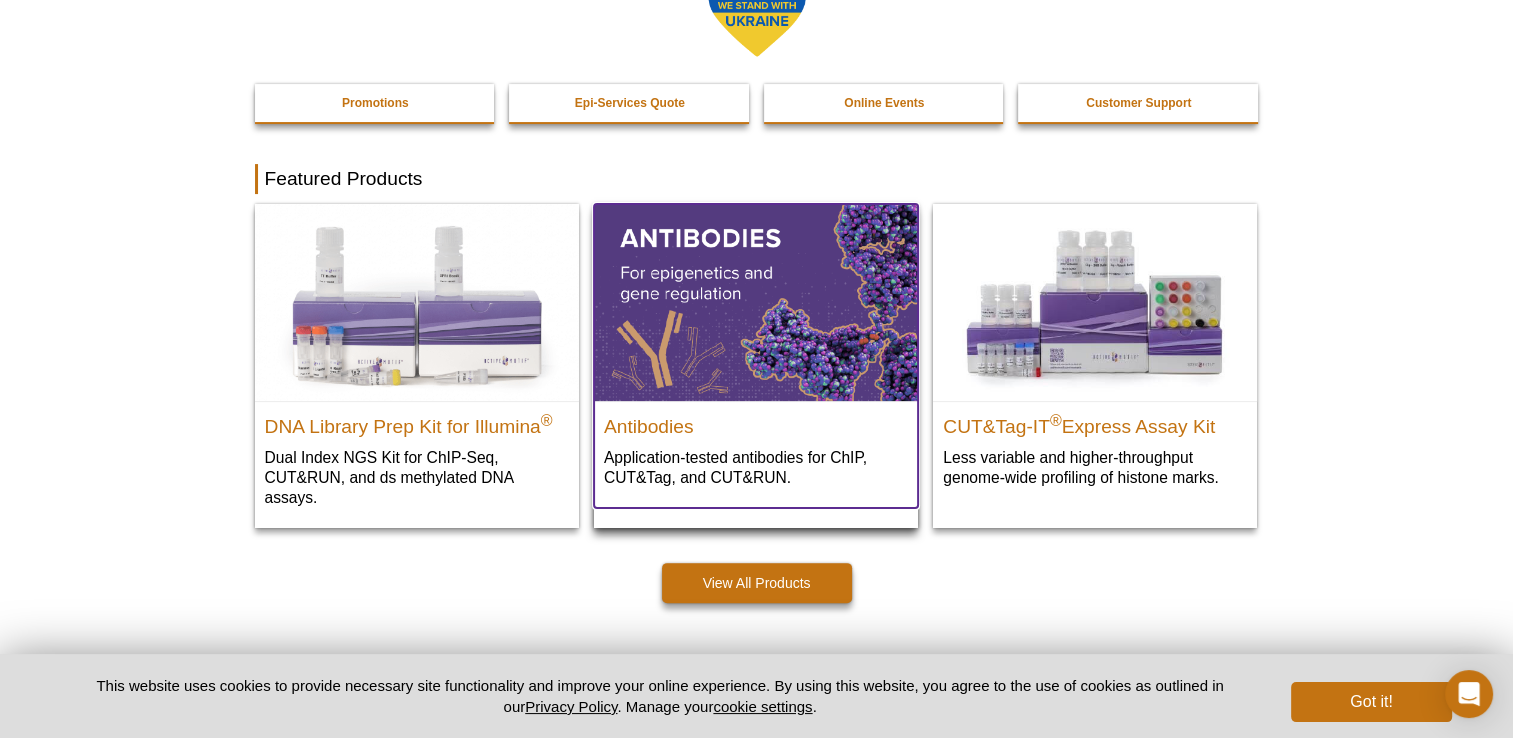 scroll, scrollTop: 449, scrollLeft: 0, axis: vertical 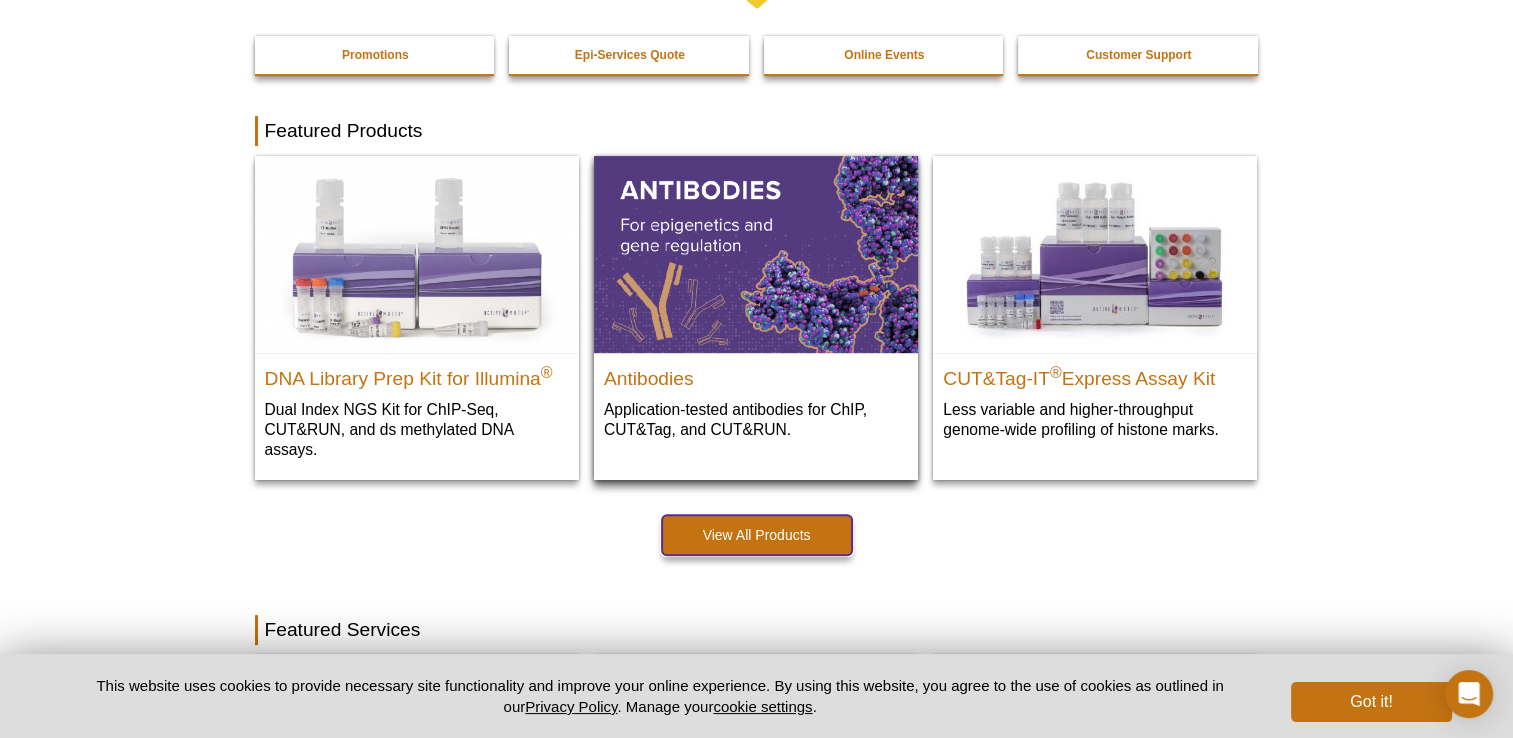 click on "View All Products" at bounding box center (757, 535) 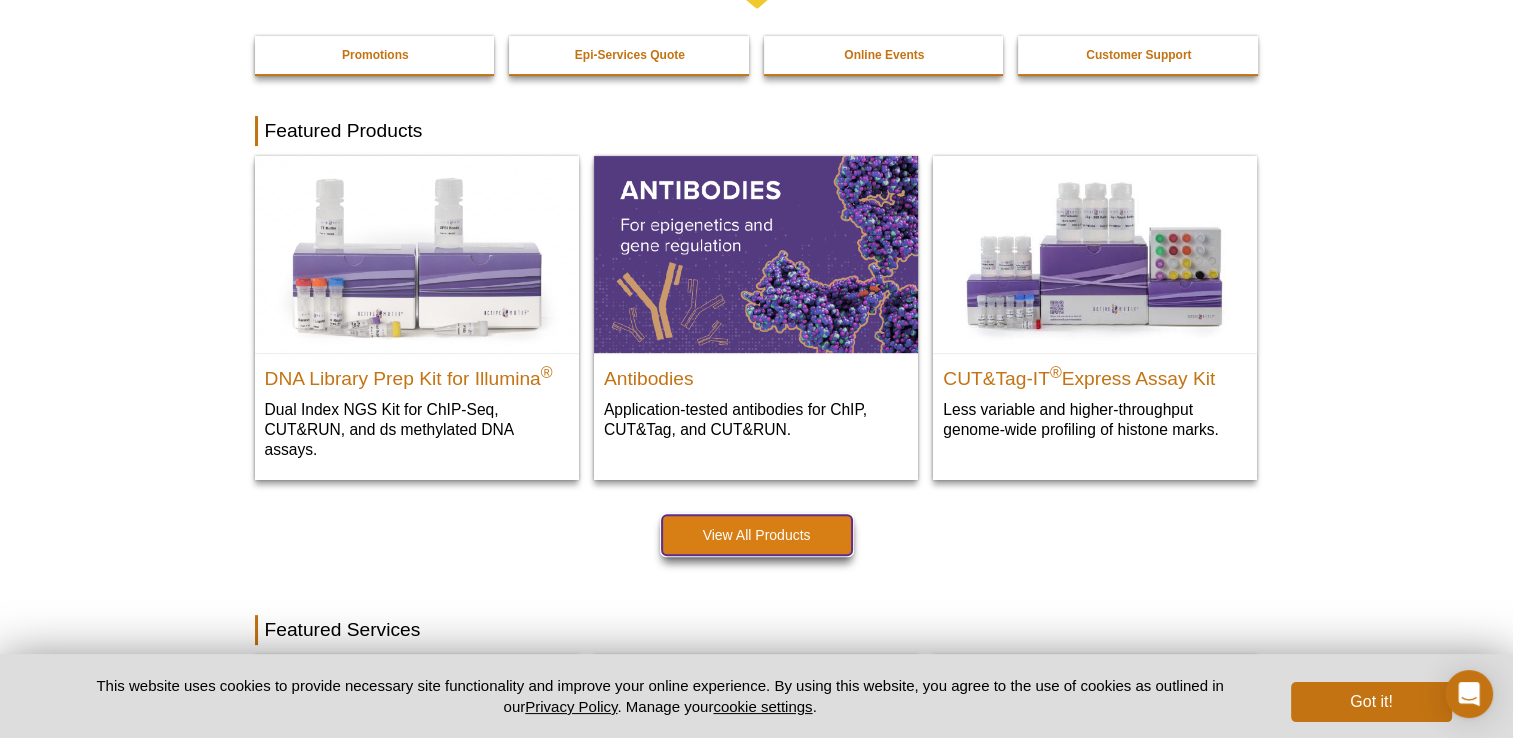 click on "View All Products" at bounding box center [757, 535] 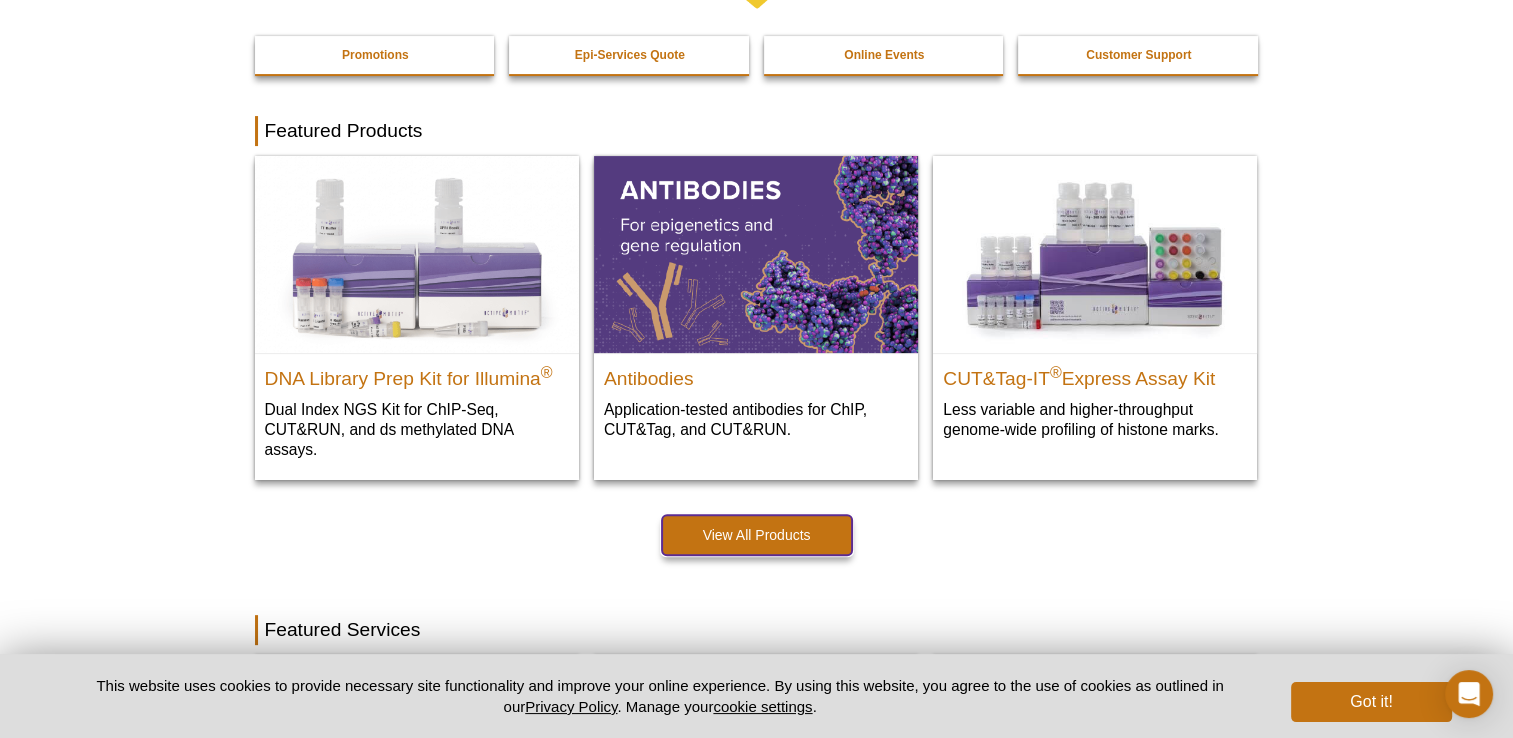 click on "View All Products" at bounding box center (757, 535) 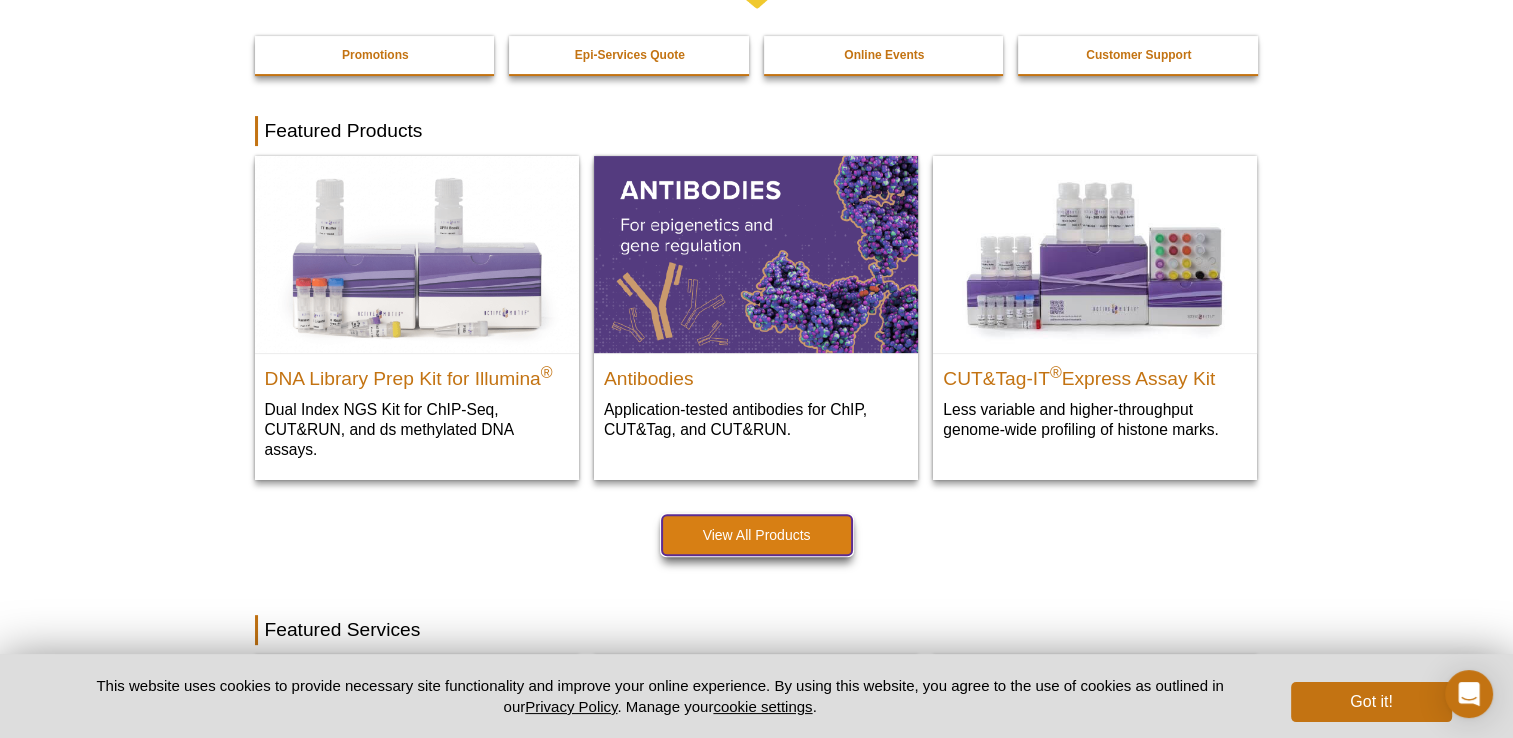 click on "View All Products" at bounding box center [757, 535] 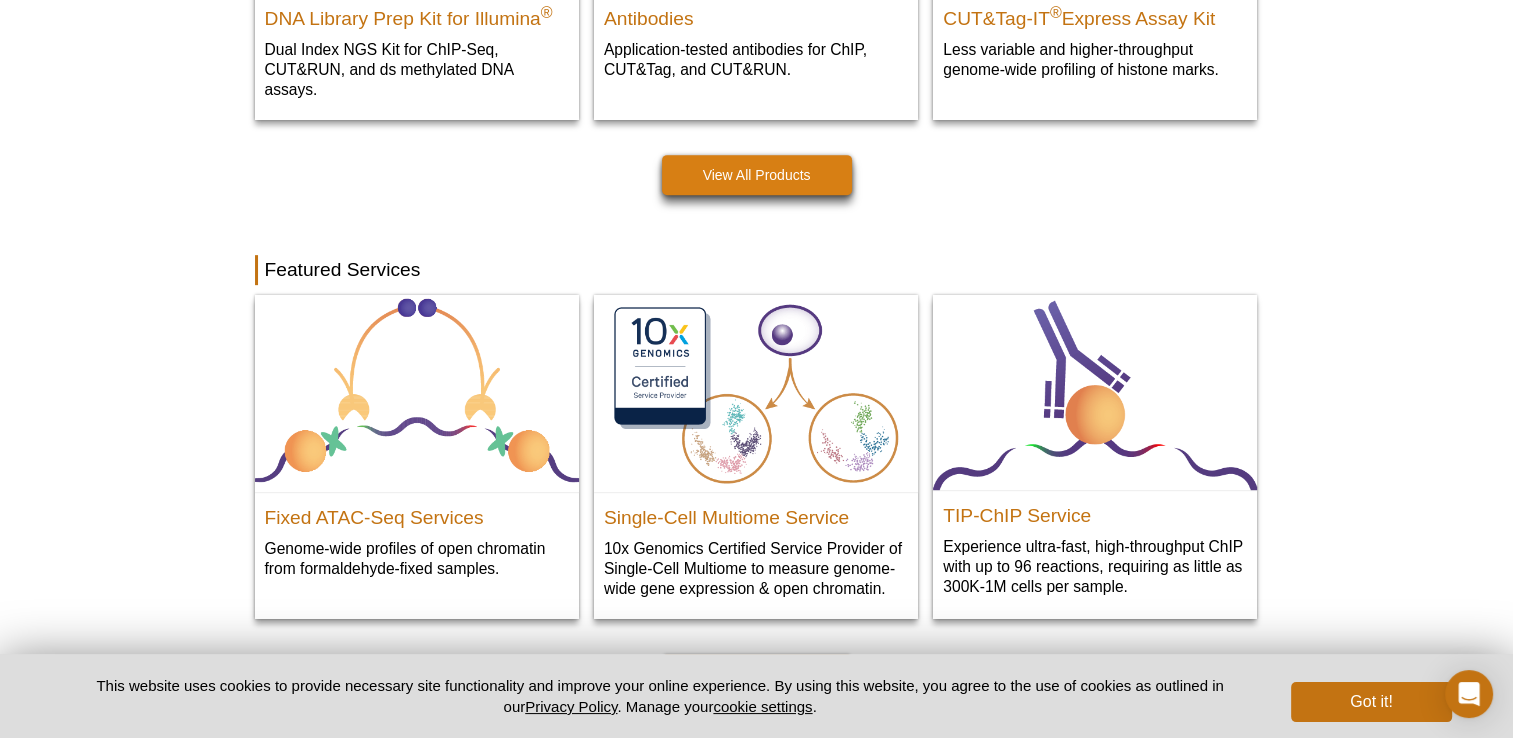scroll, scrollTop: 697, scrollLeft: 0, axis: vertical 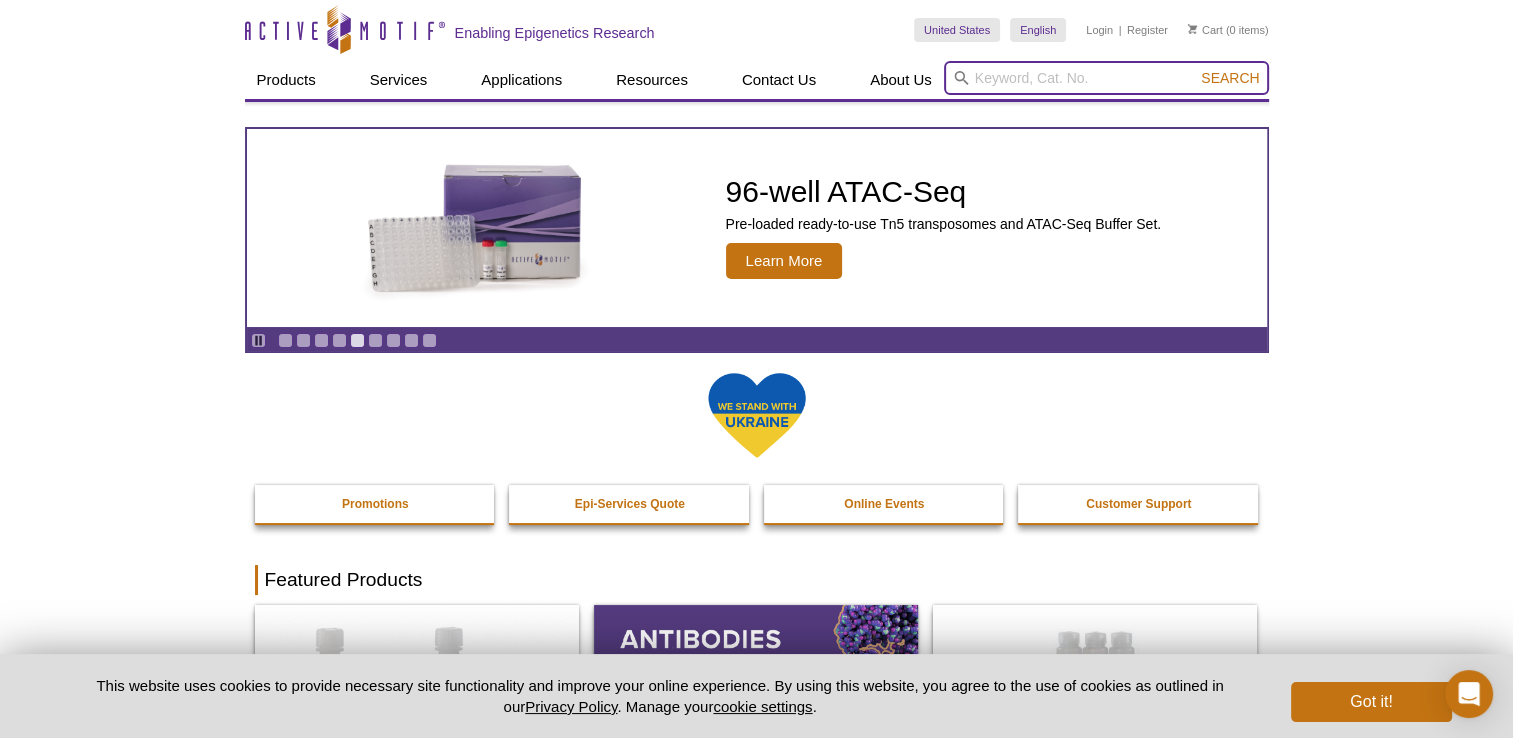 click at bounding box center [1106, 78] 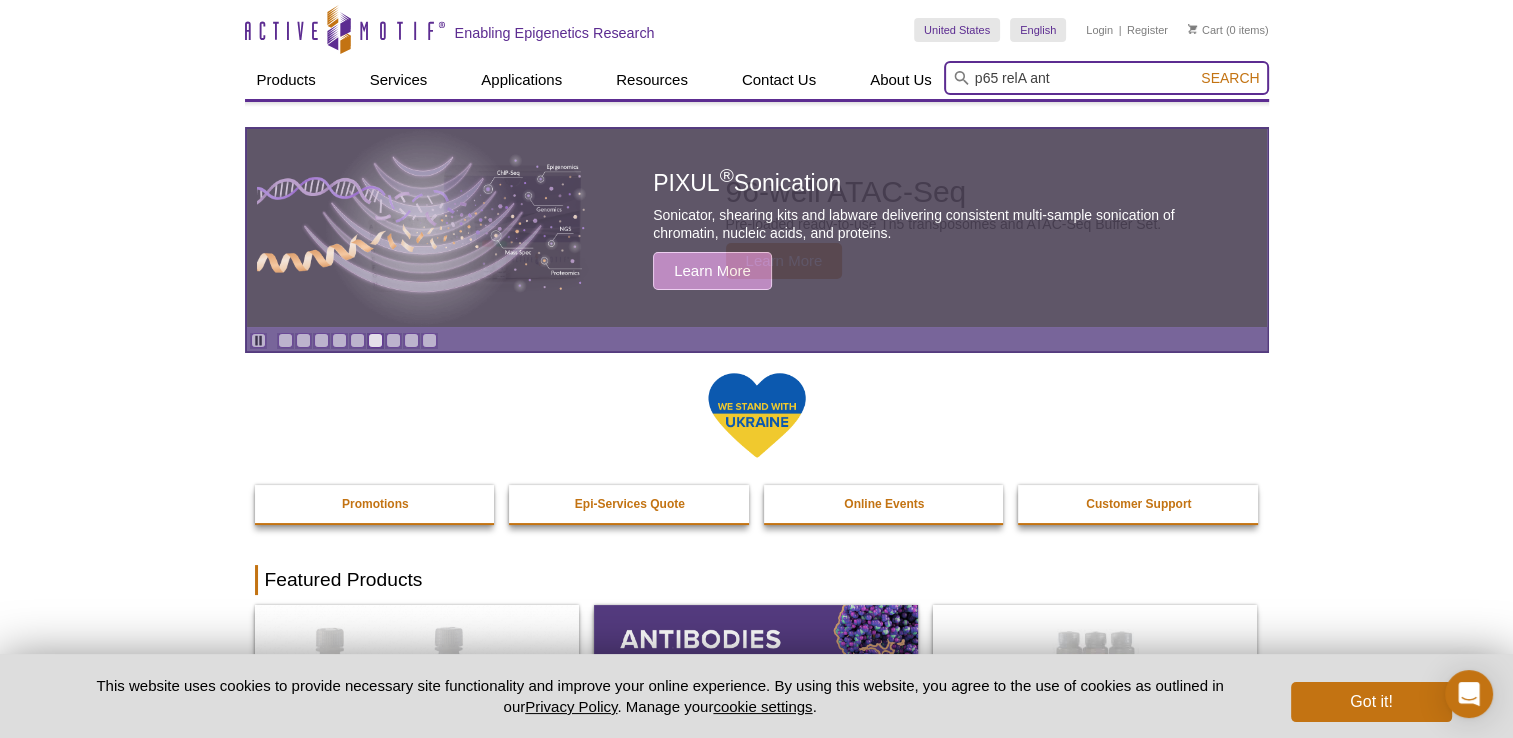 type on "p65 relA ant" 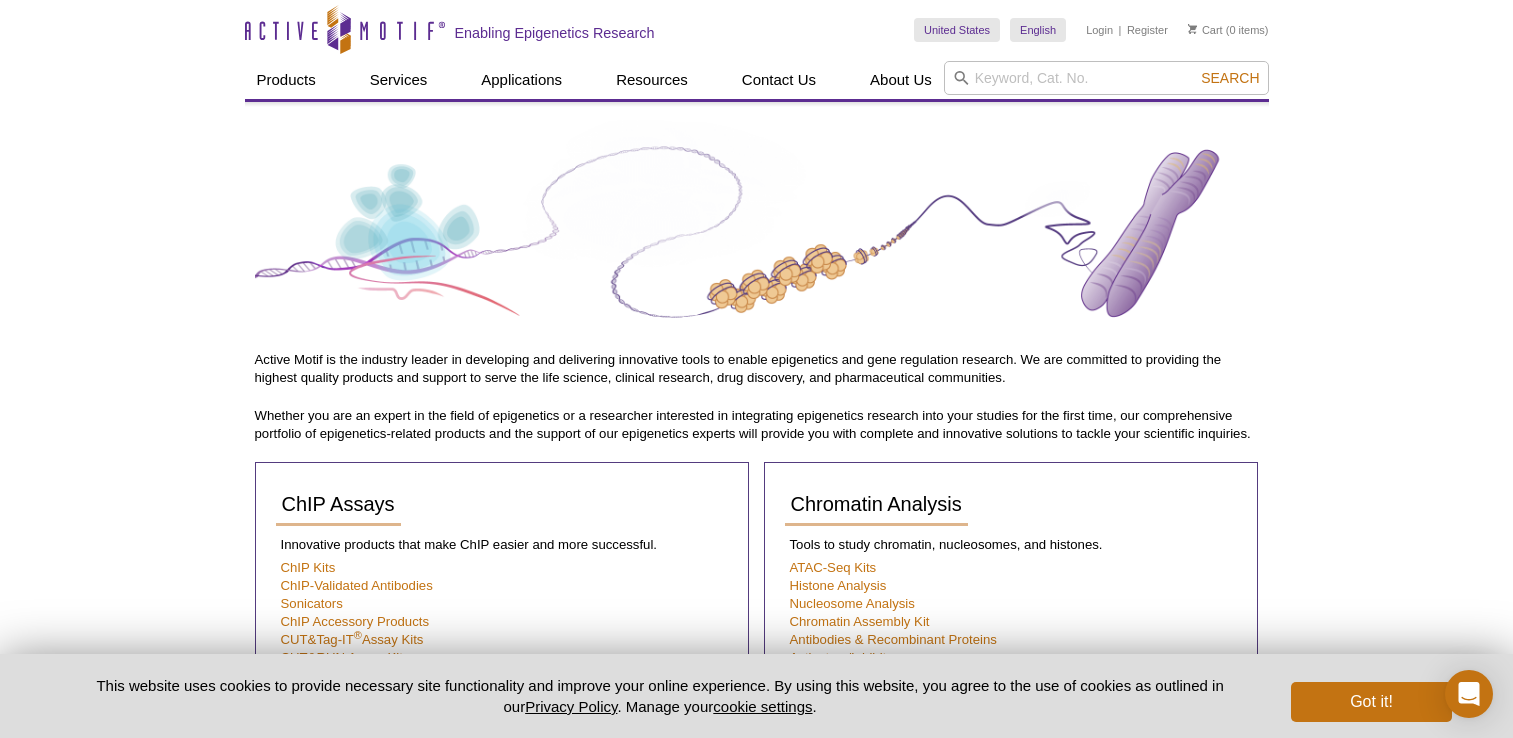 scroll, scrollTop: 0, scrollLeft: 0, axis: both 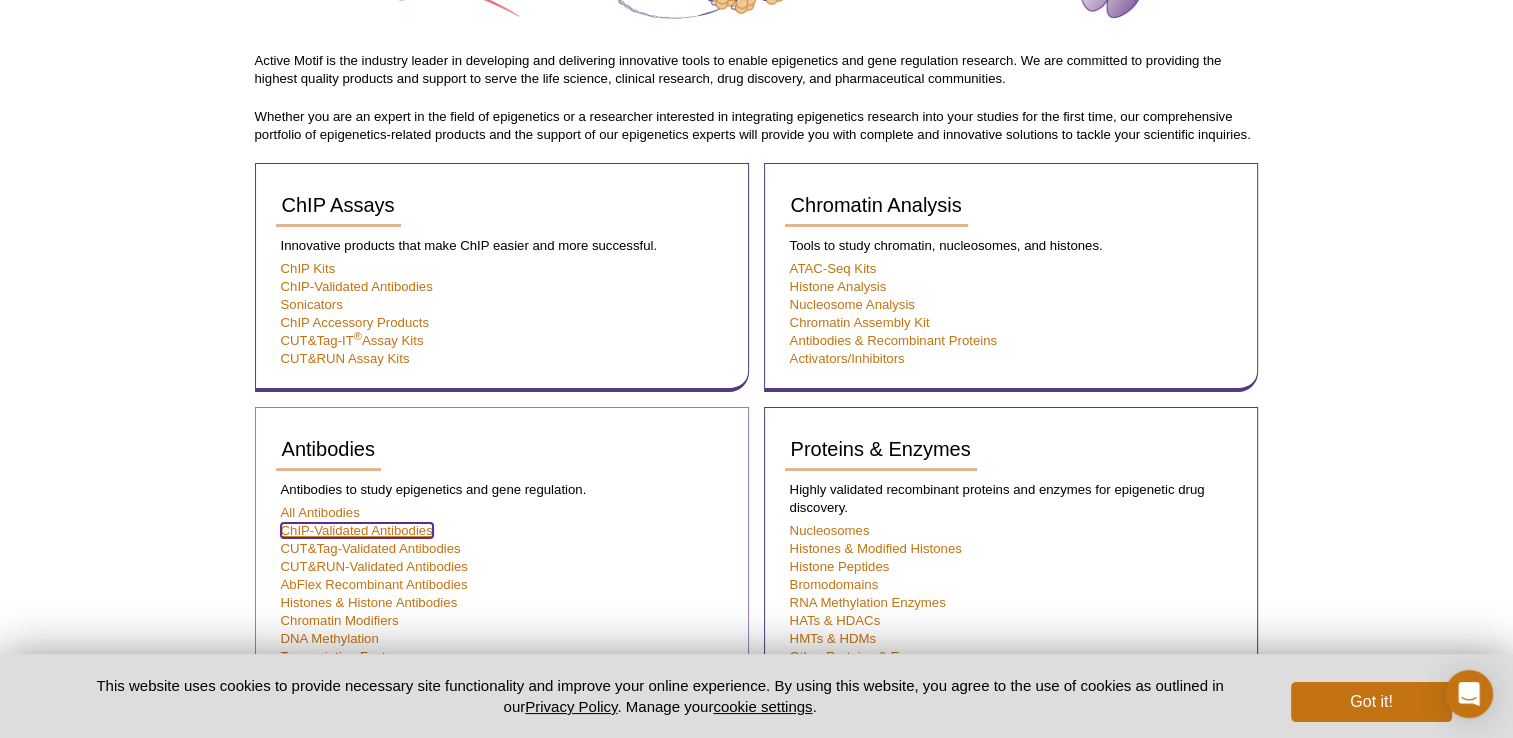 click on "ChIP-Validated Antibodies" at bounding box center [357, 530] 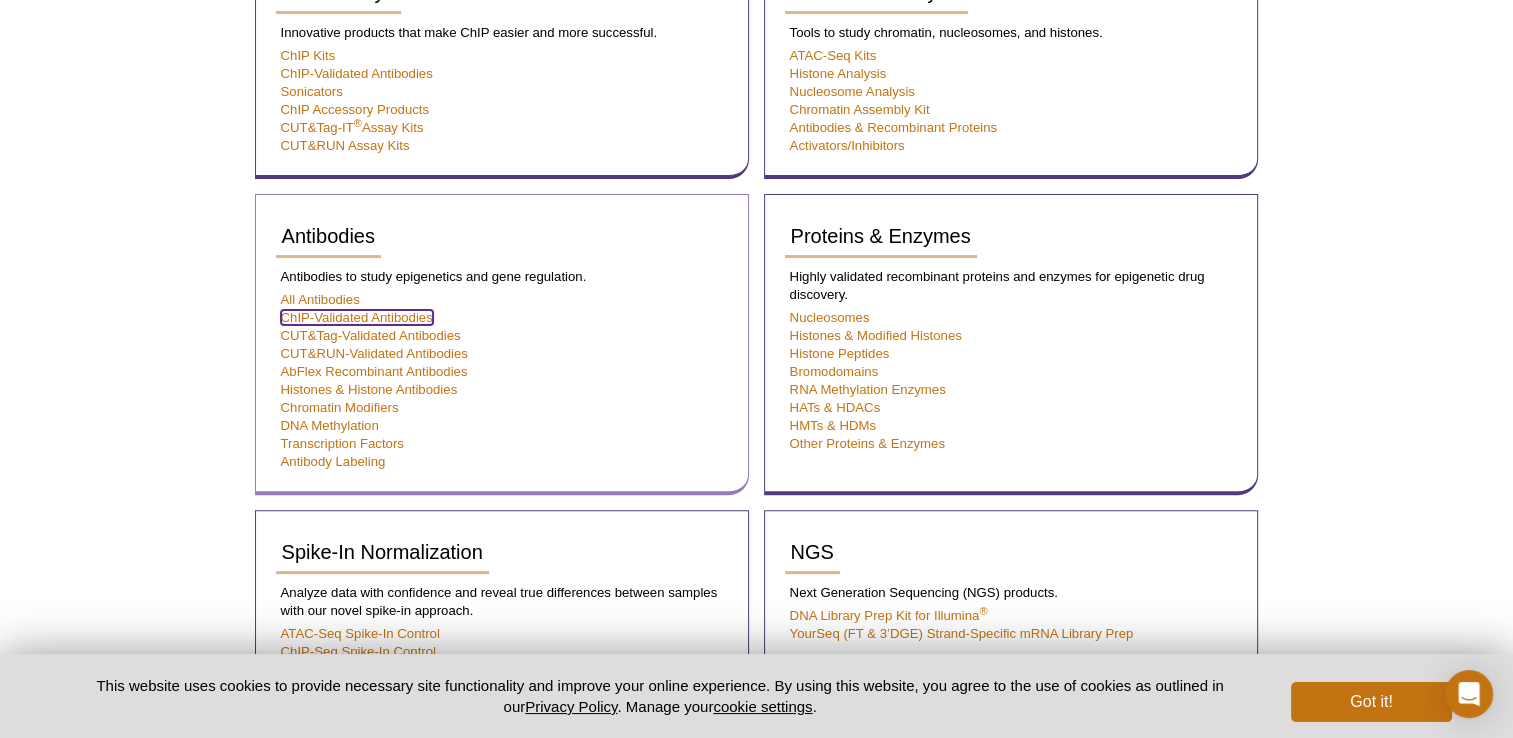 scroll, scrollTop: 407, scrollLeft: 0, axis: vertical 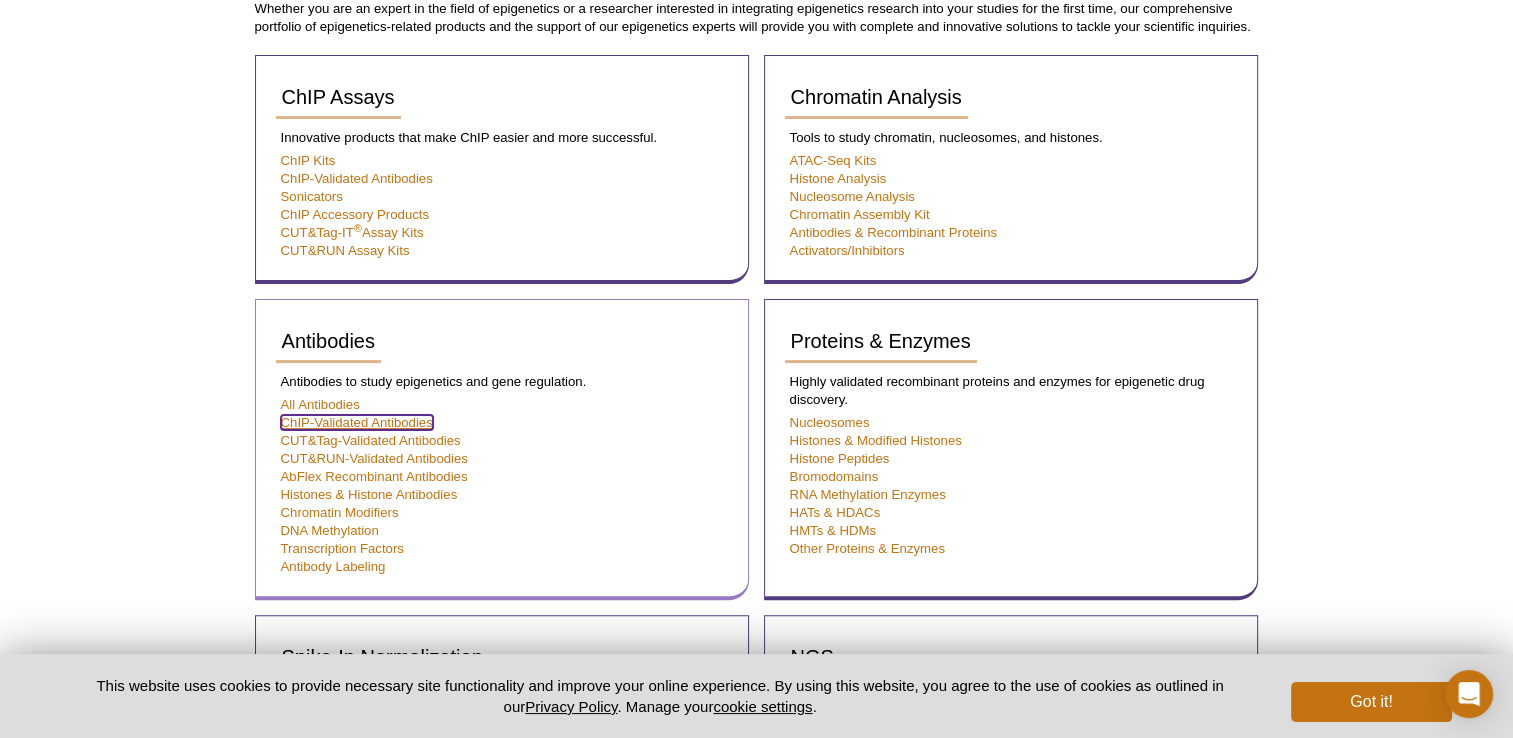 click on "ChIP-Validated Antibodies" at bounding box center [357, 422] 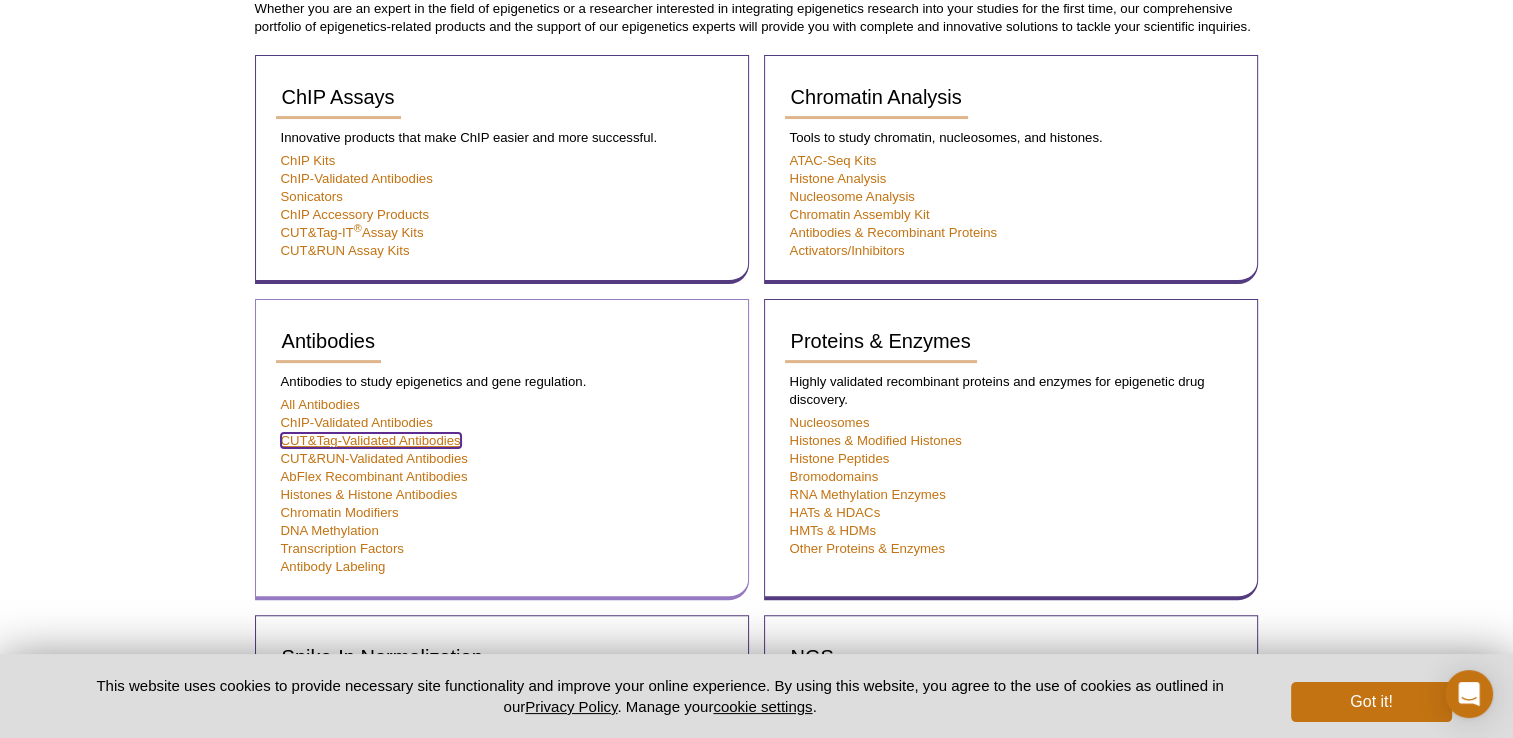 click on "CUT&Tag-Validated Antibodies" at bounding box center (371, 440) 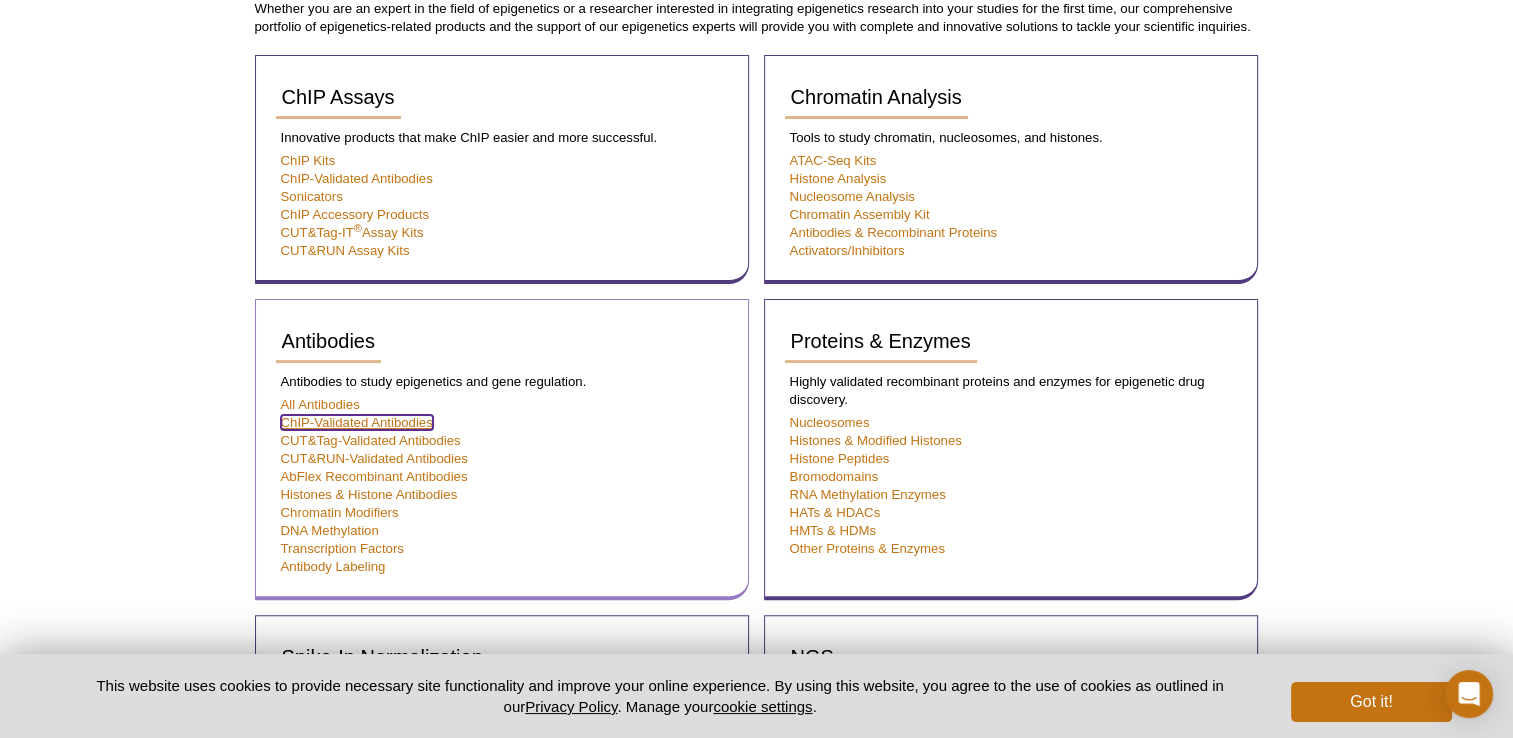click on "ChIP-Validated Antibodies" at bounding box center (357, 422) 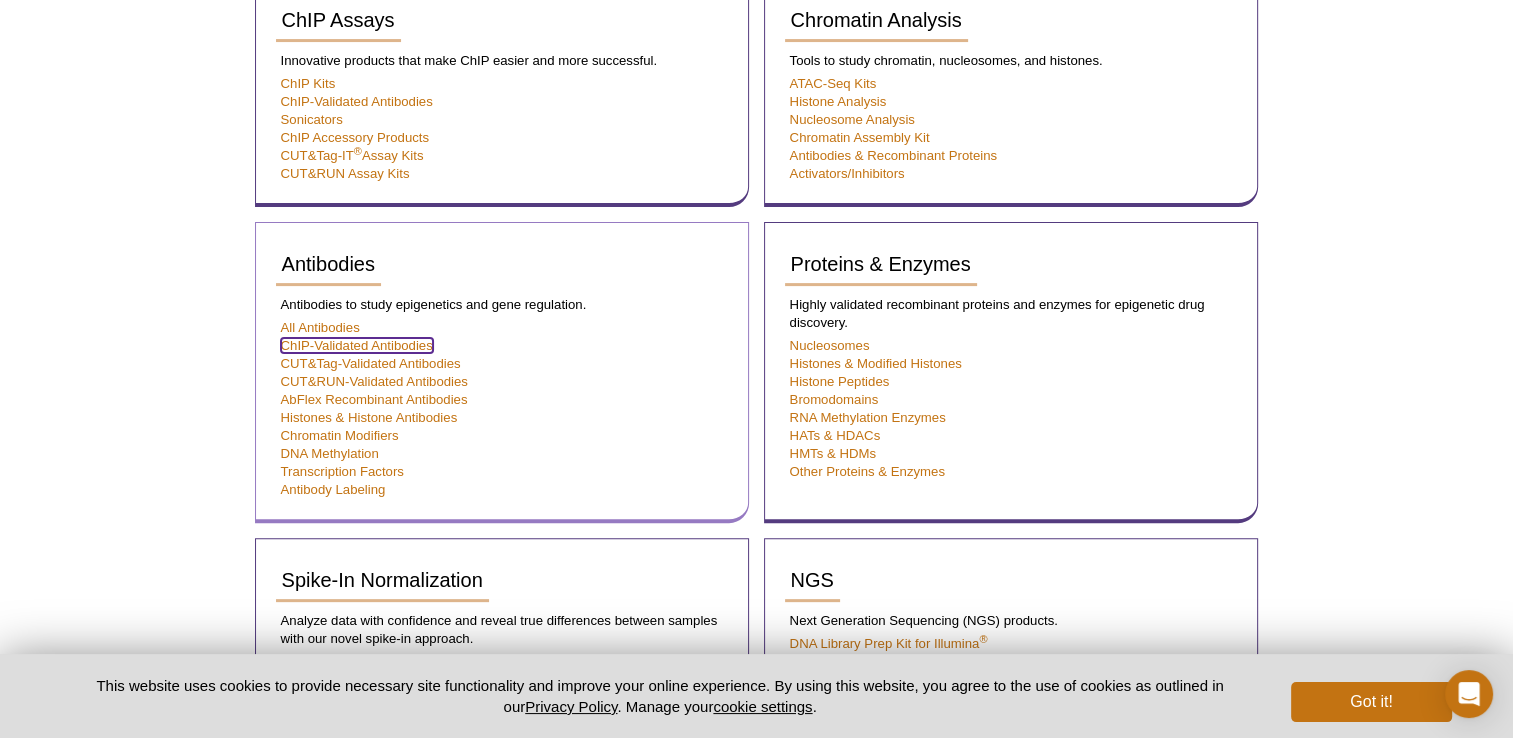 scroll, scrollTop: 425, scrollLeft: 0, axis: vertical 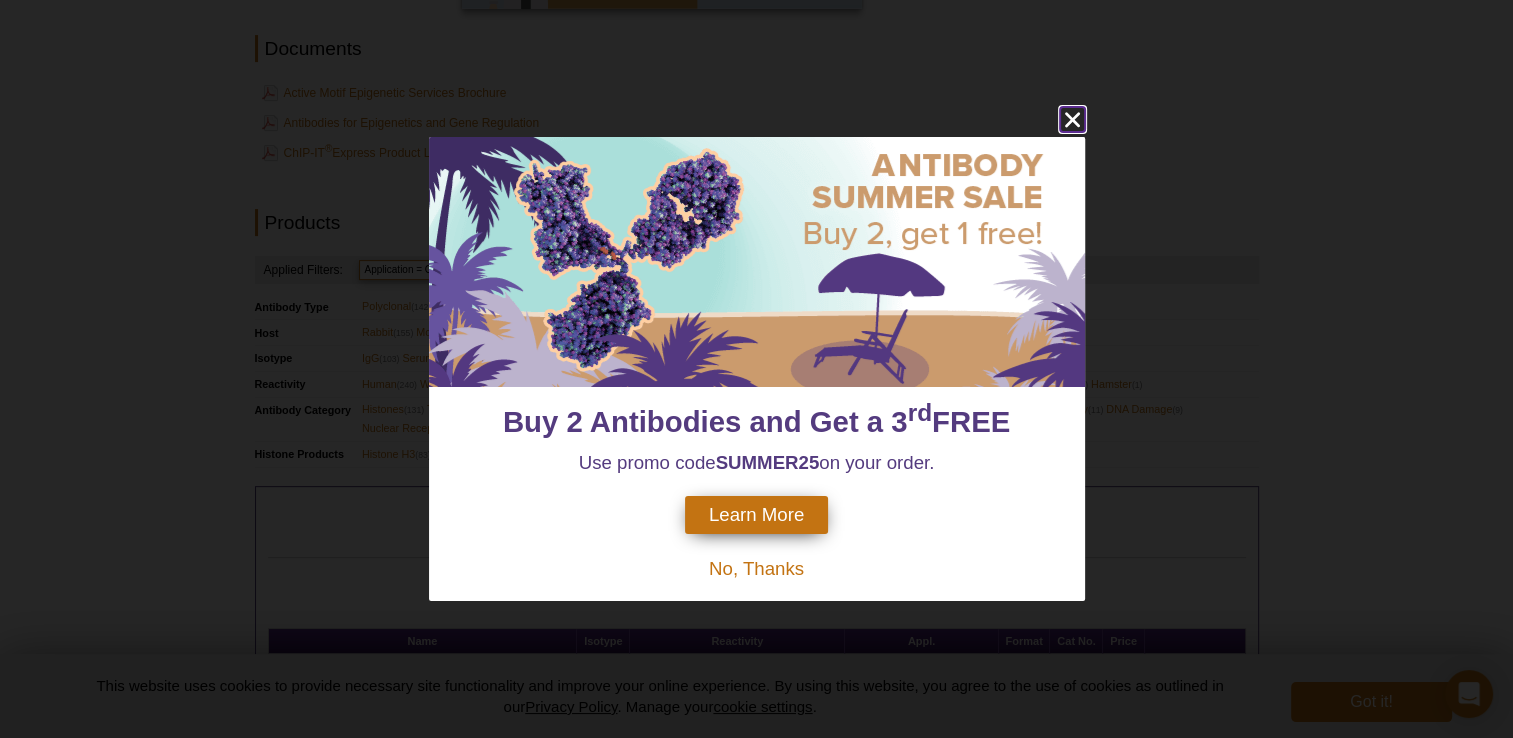 click 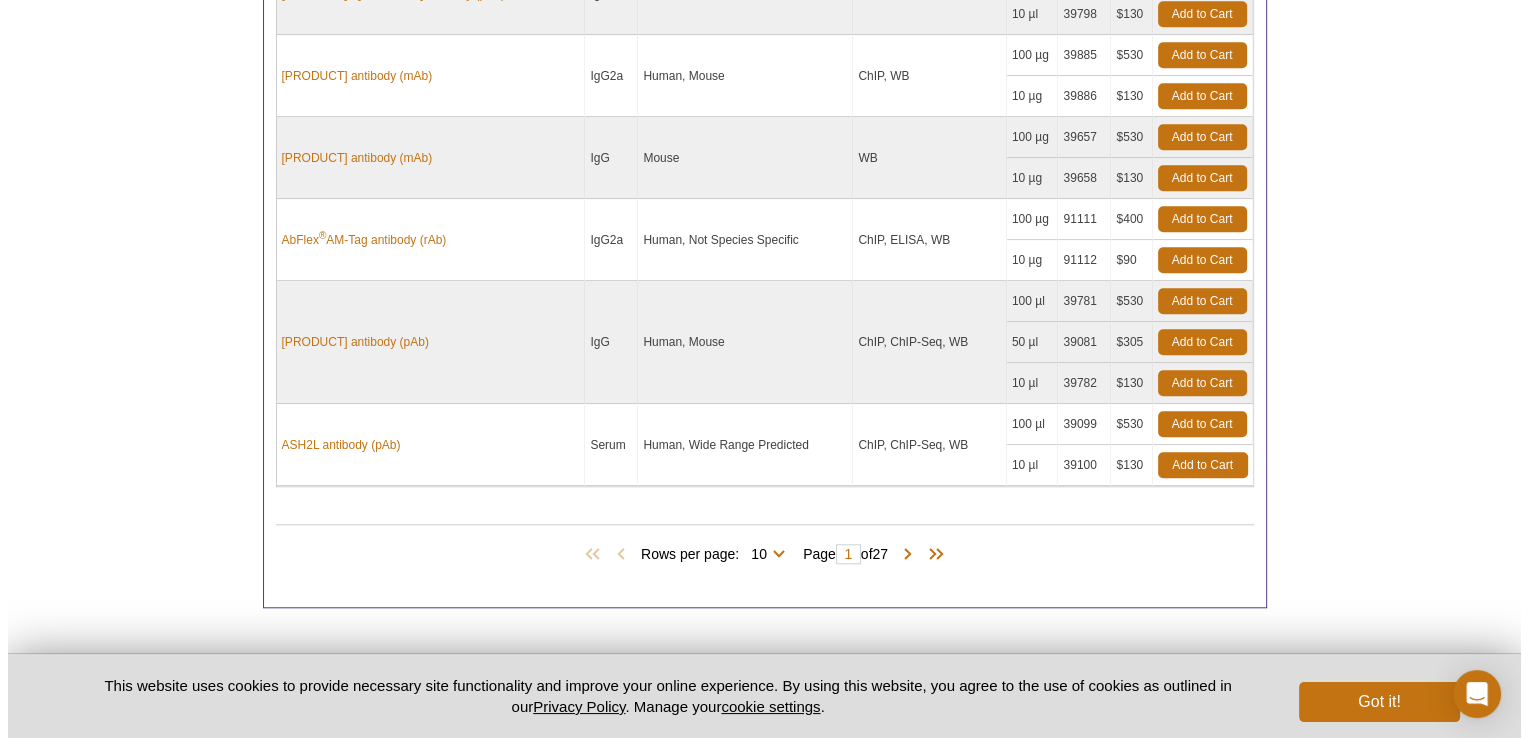 scroll, scrollTop: 1728, scrollLeft: 0, axis: vertical 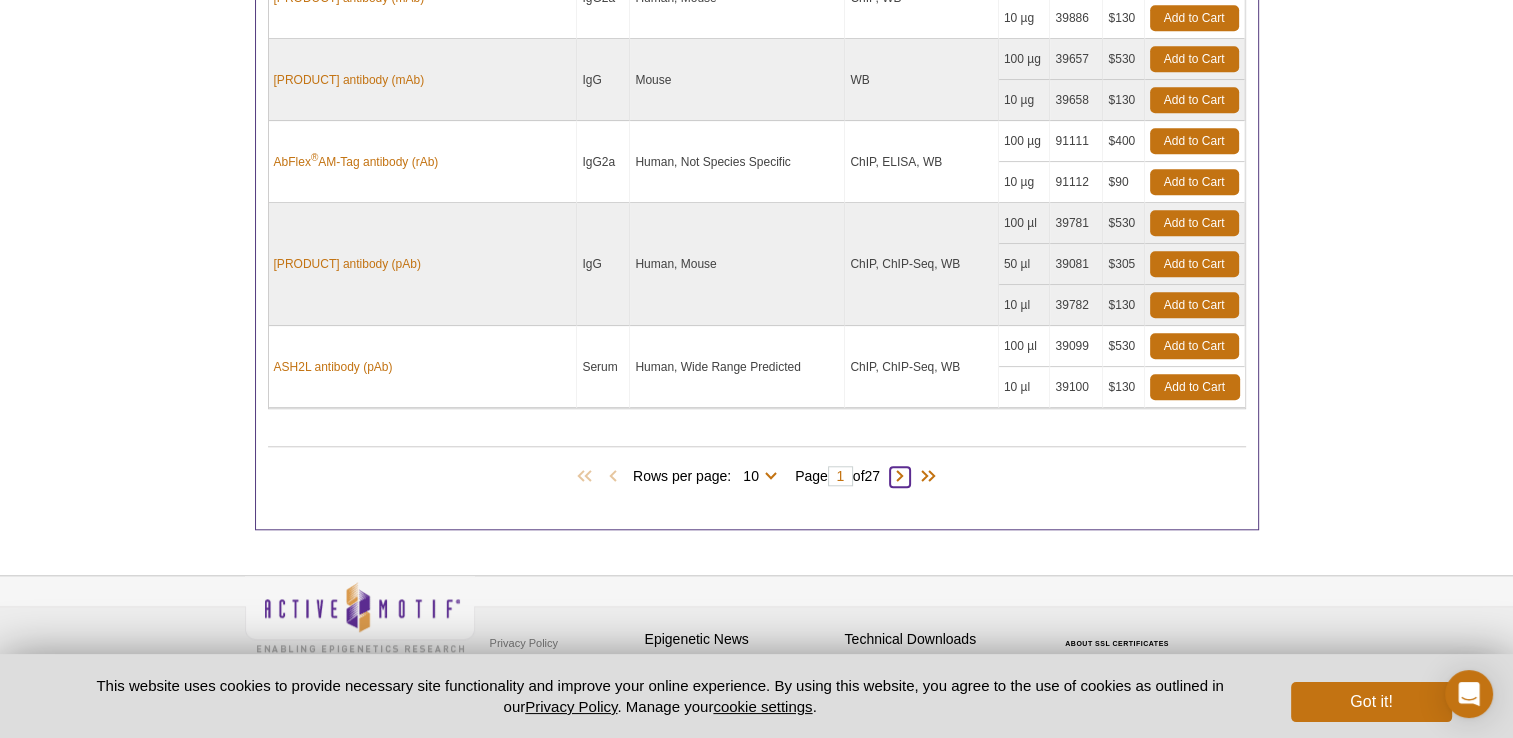 click at bounding box center [900, 477] 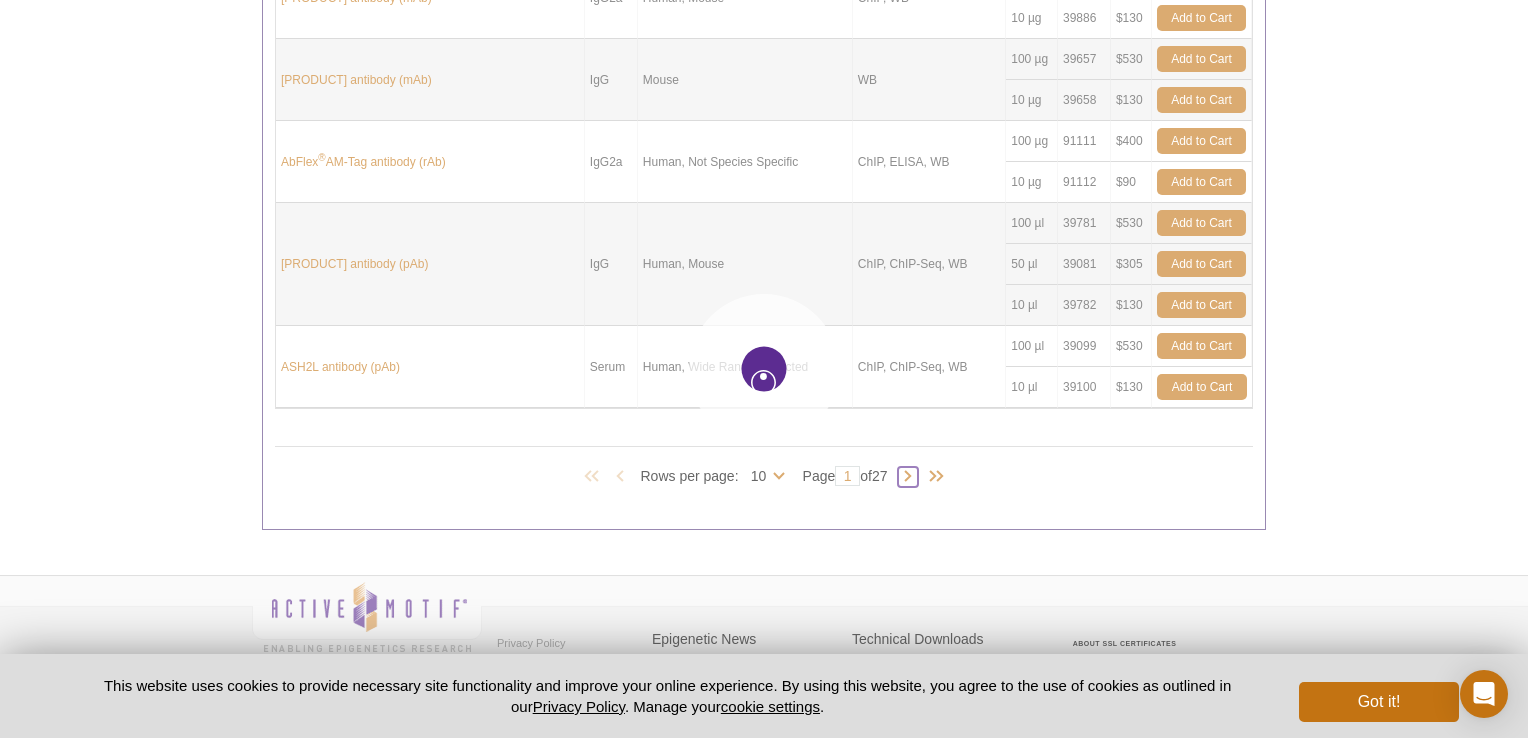 type on "2" 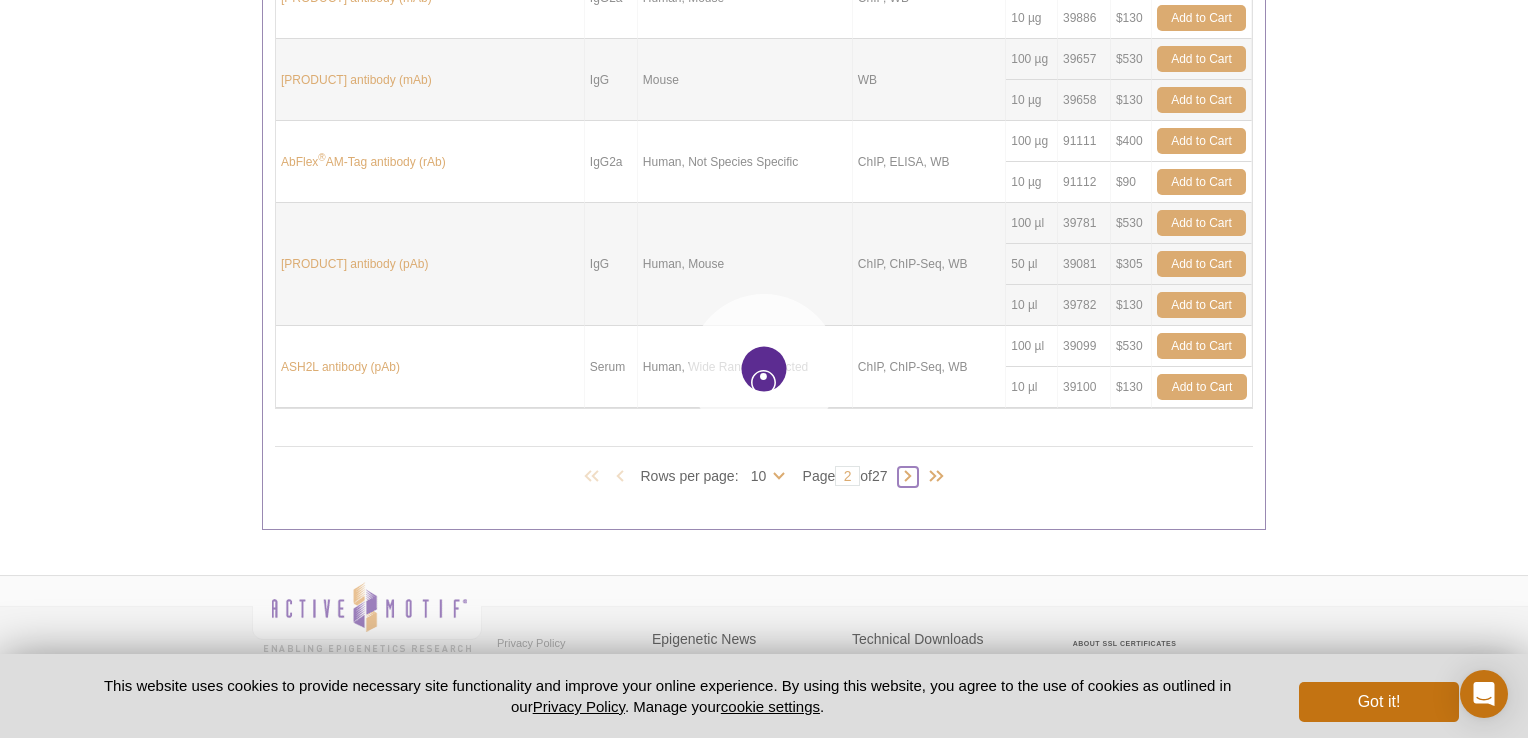 scroll, scrollTop: 1646, scrollLeft: 0, axis: vertical 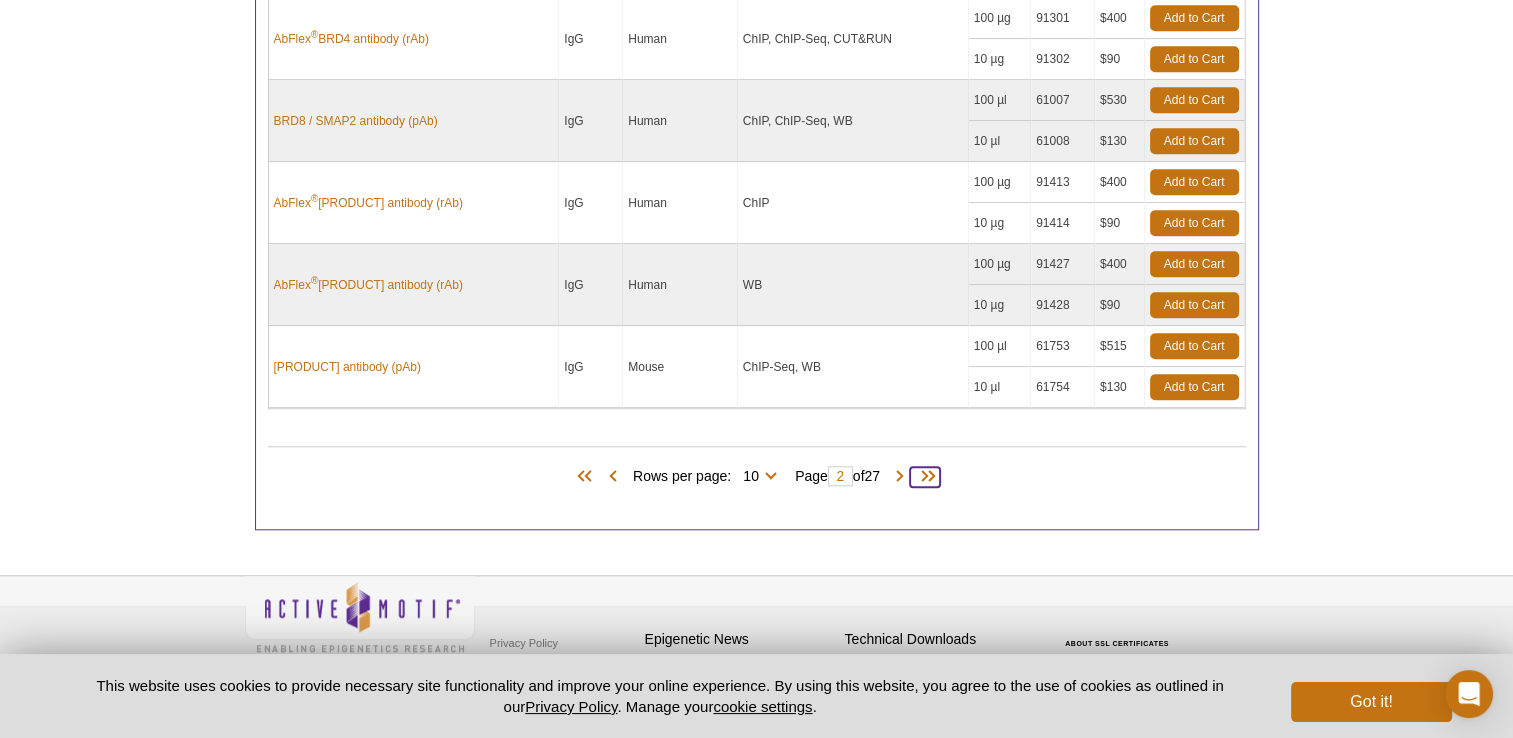 click at bounding box center [925, 477] 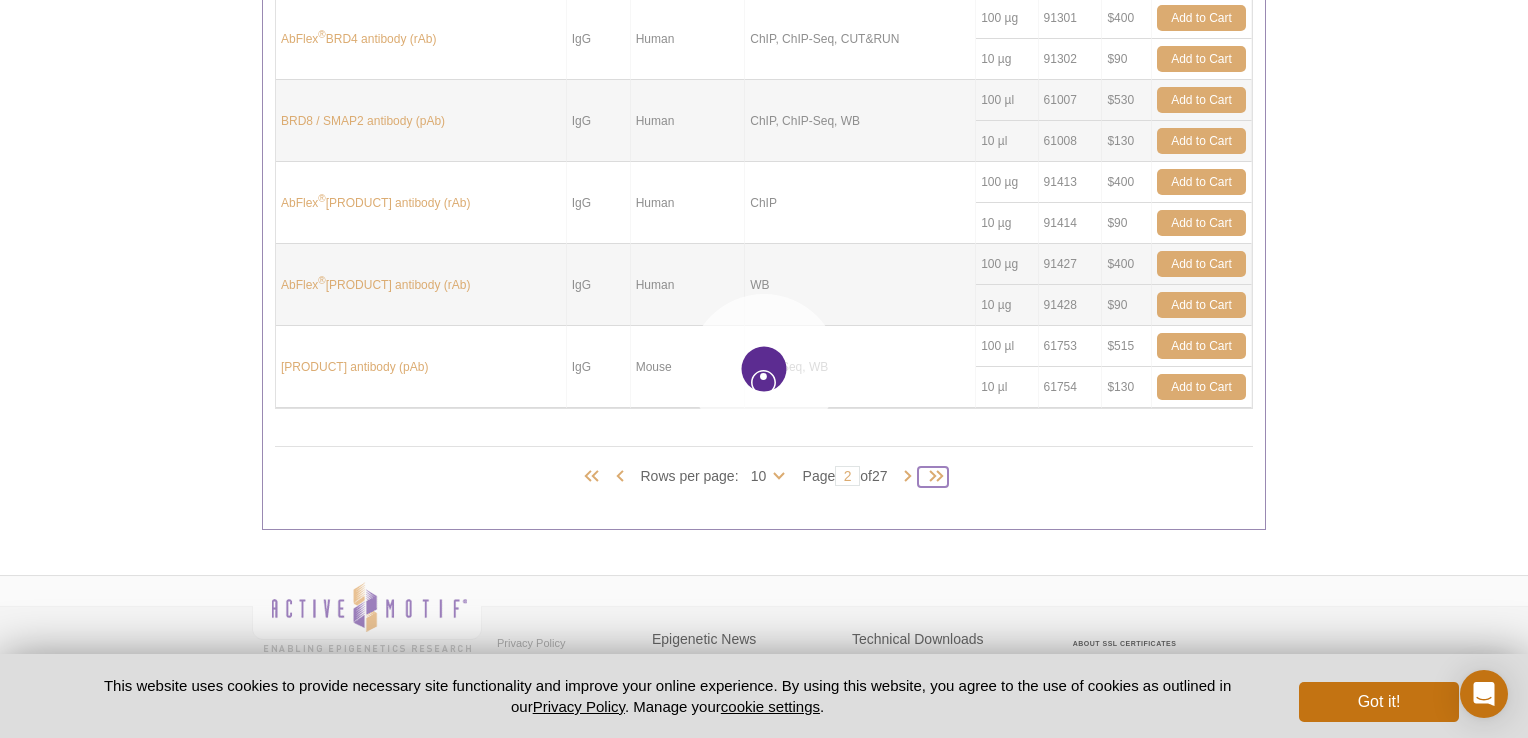 type on "27" 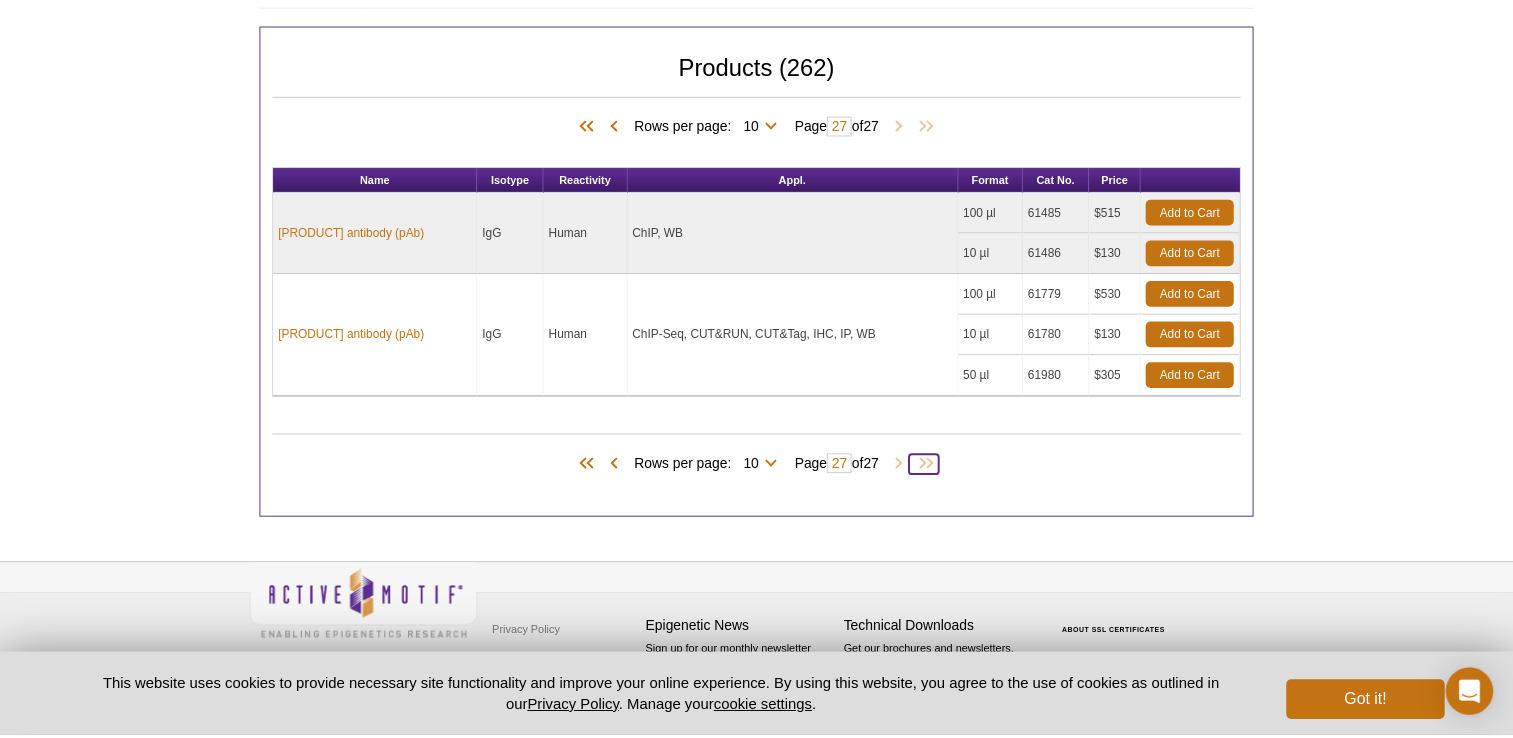 scroll, scrollTop: 1034, scrollLeft: 0, axis: vertical 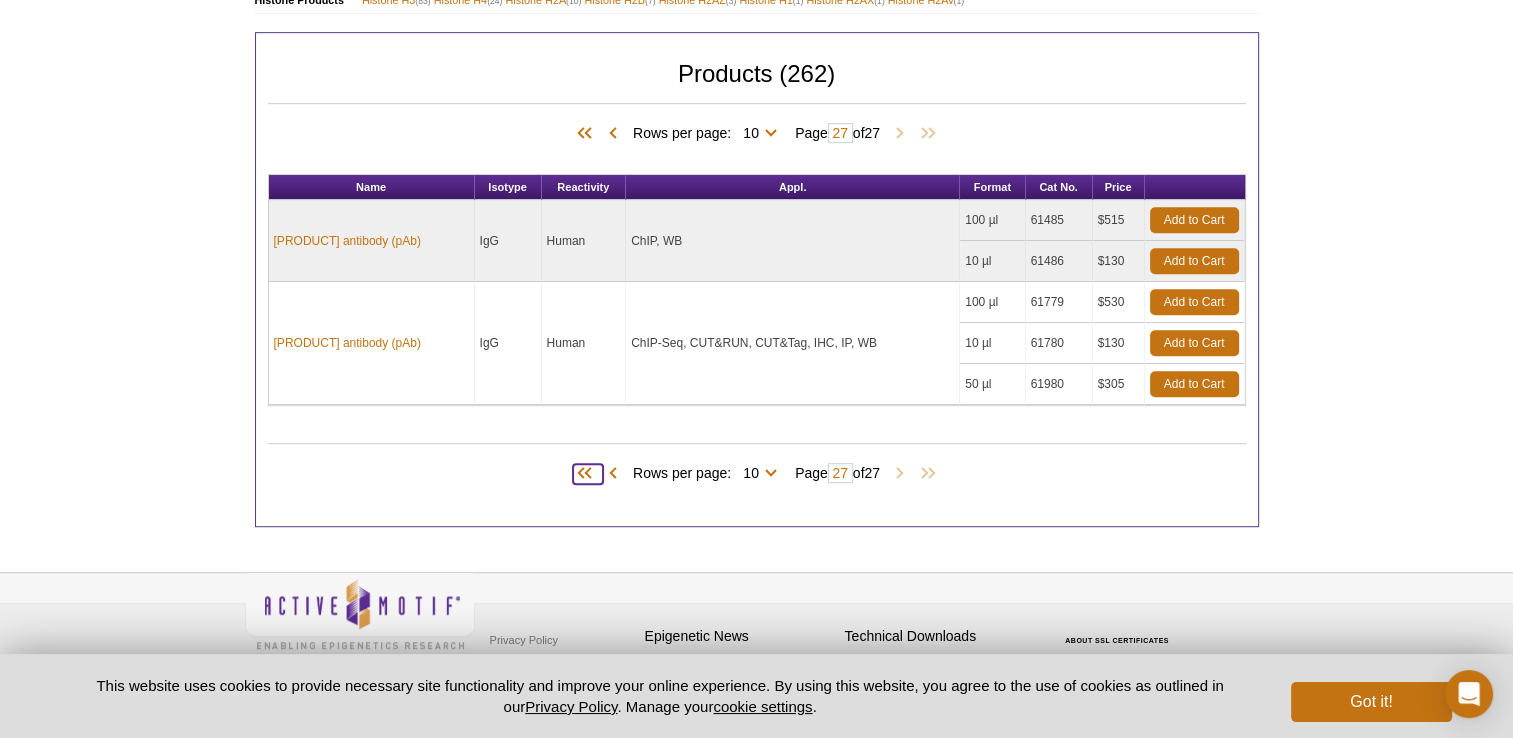 click at bounding box center (588, 474) 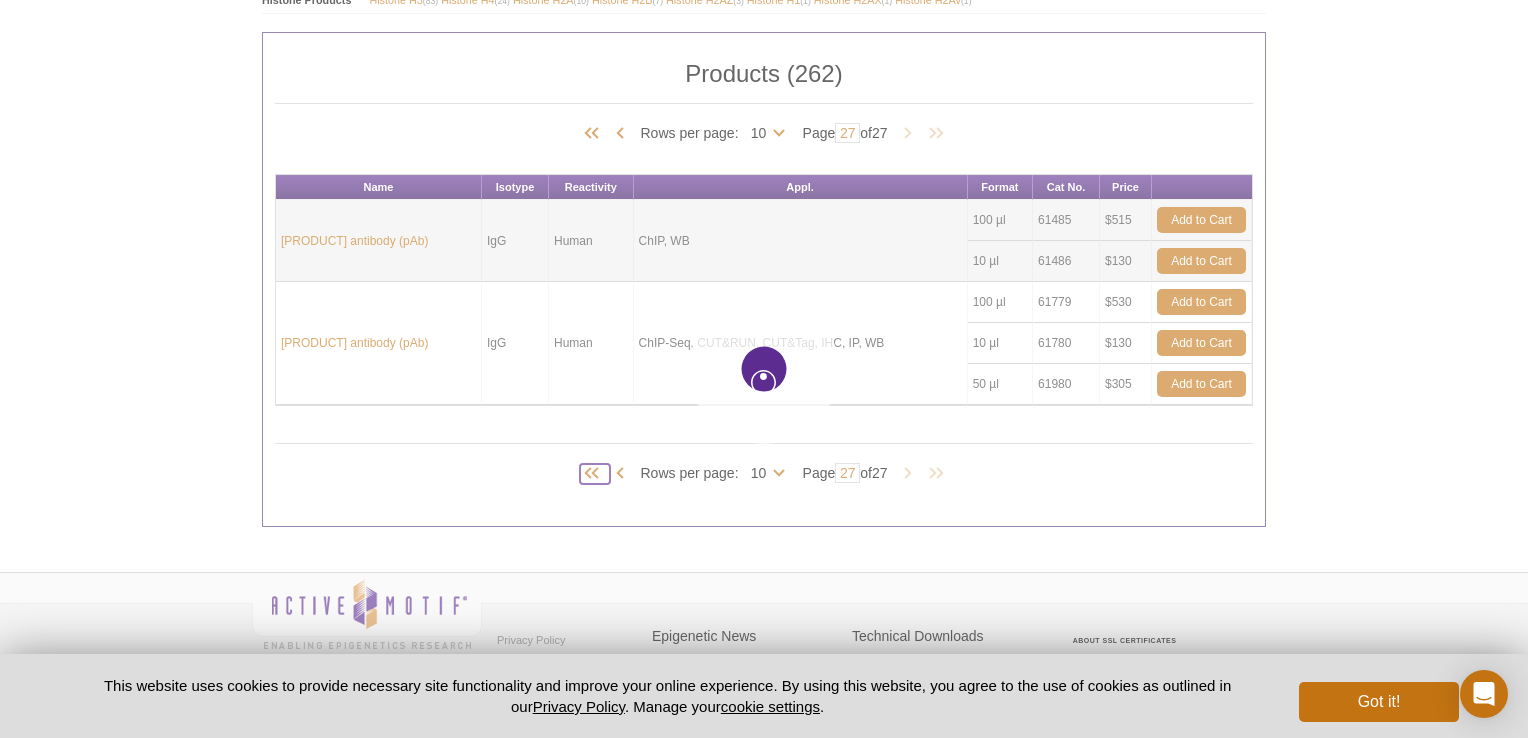 type on "1" 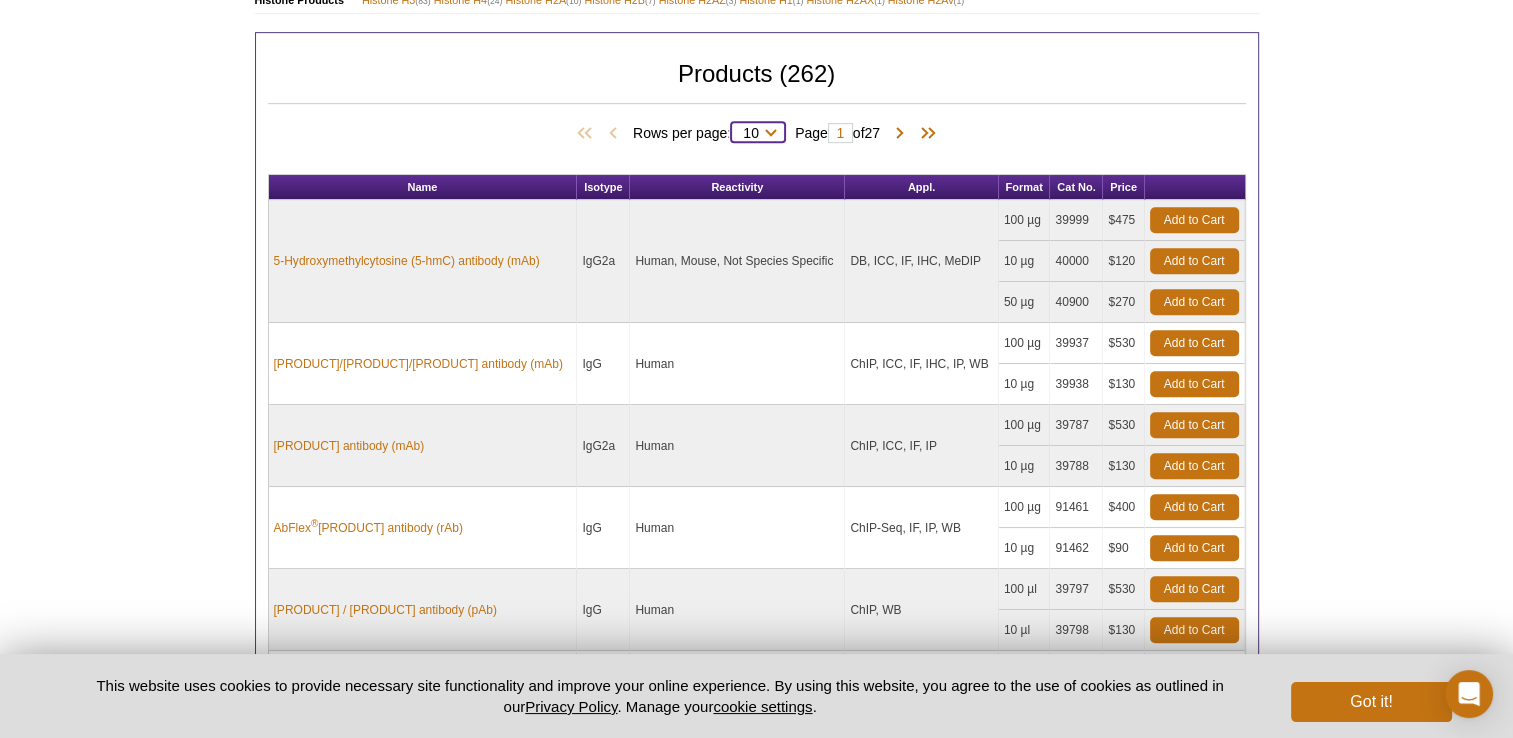 click on "10 25 50 100 All" at bounding box center (751, 137) 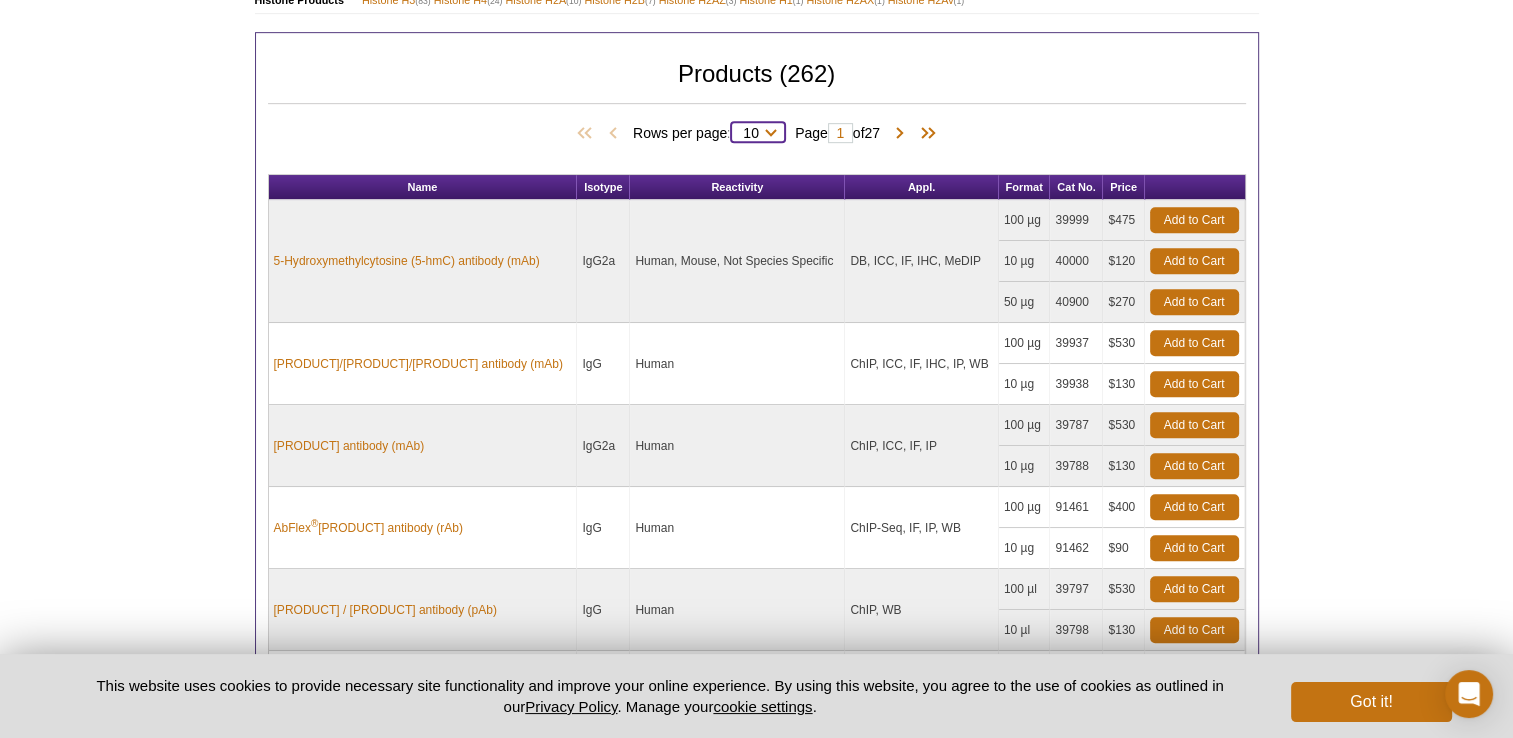 select on "100" 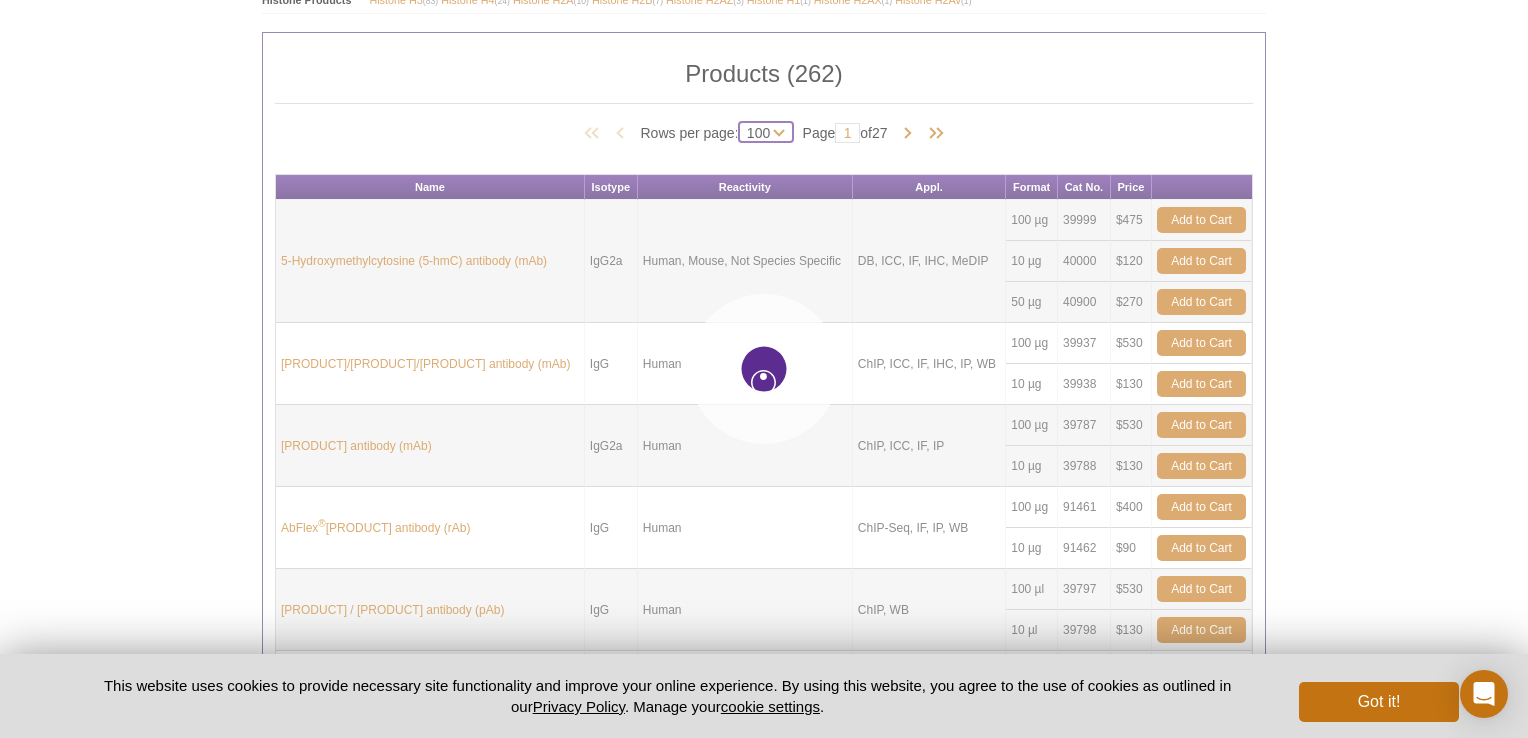 select on "100" 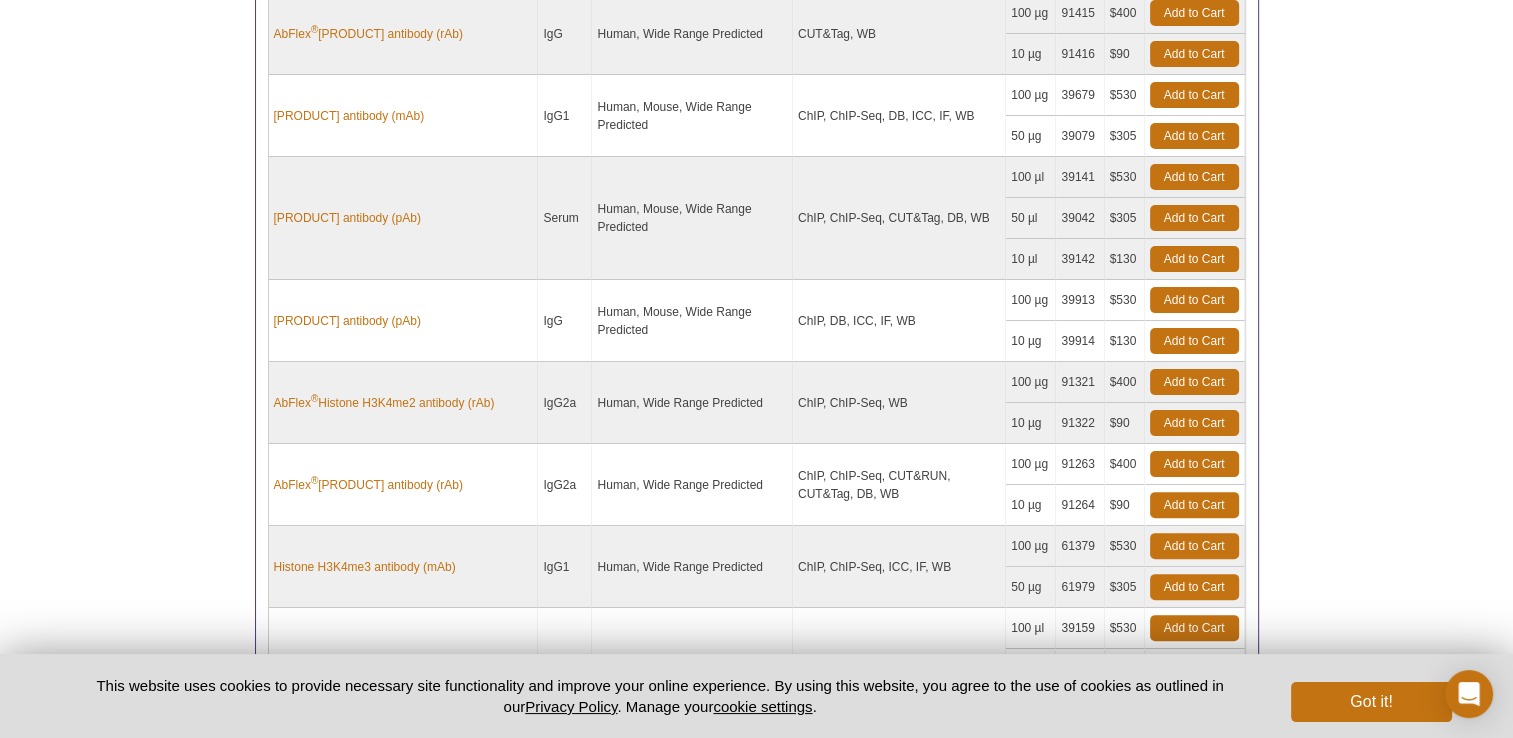 scroll, scrollTop: 8028, scrollLeft: 0, axis: vertical 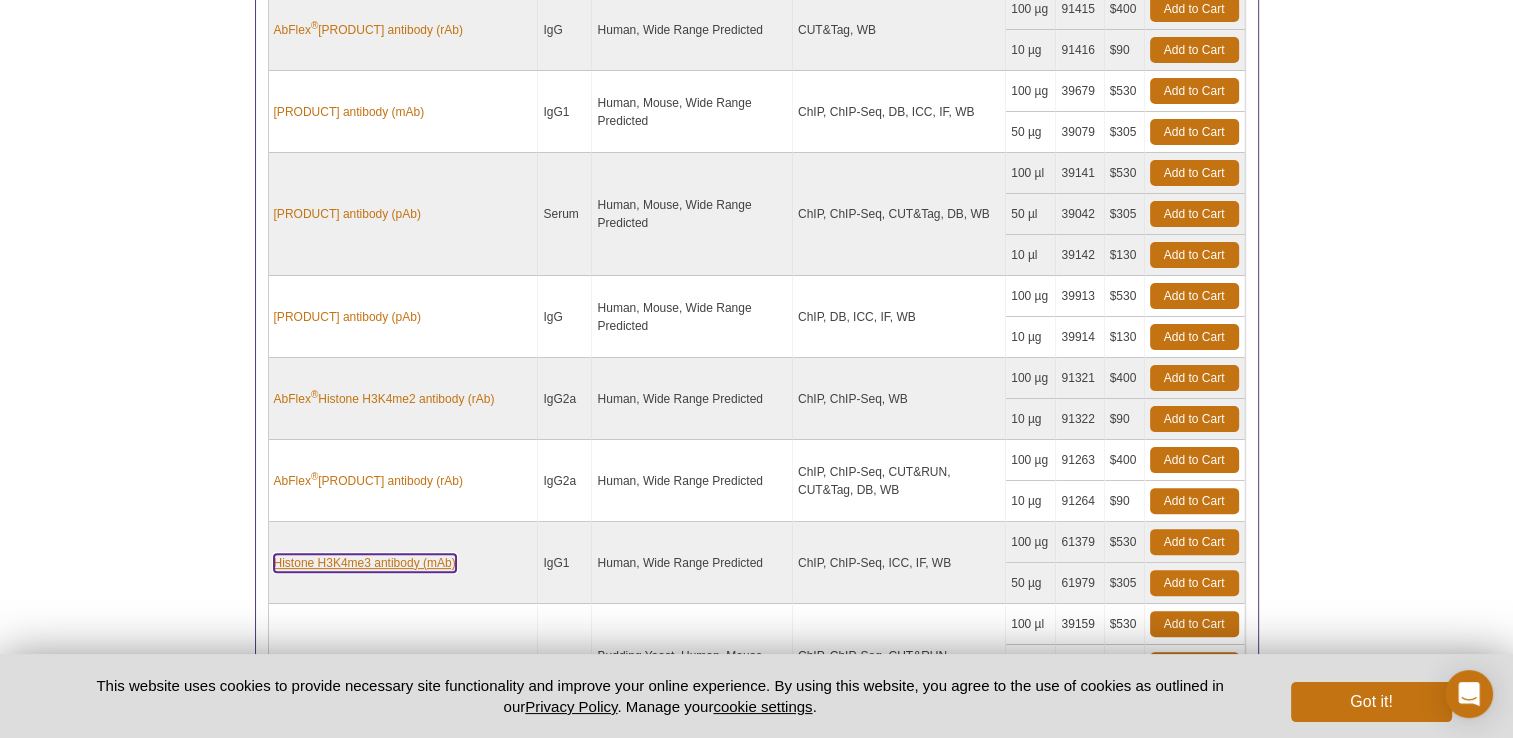 click on "Histone H3K4me3 antibody (mAb)" at bounding box center [365, 563] 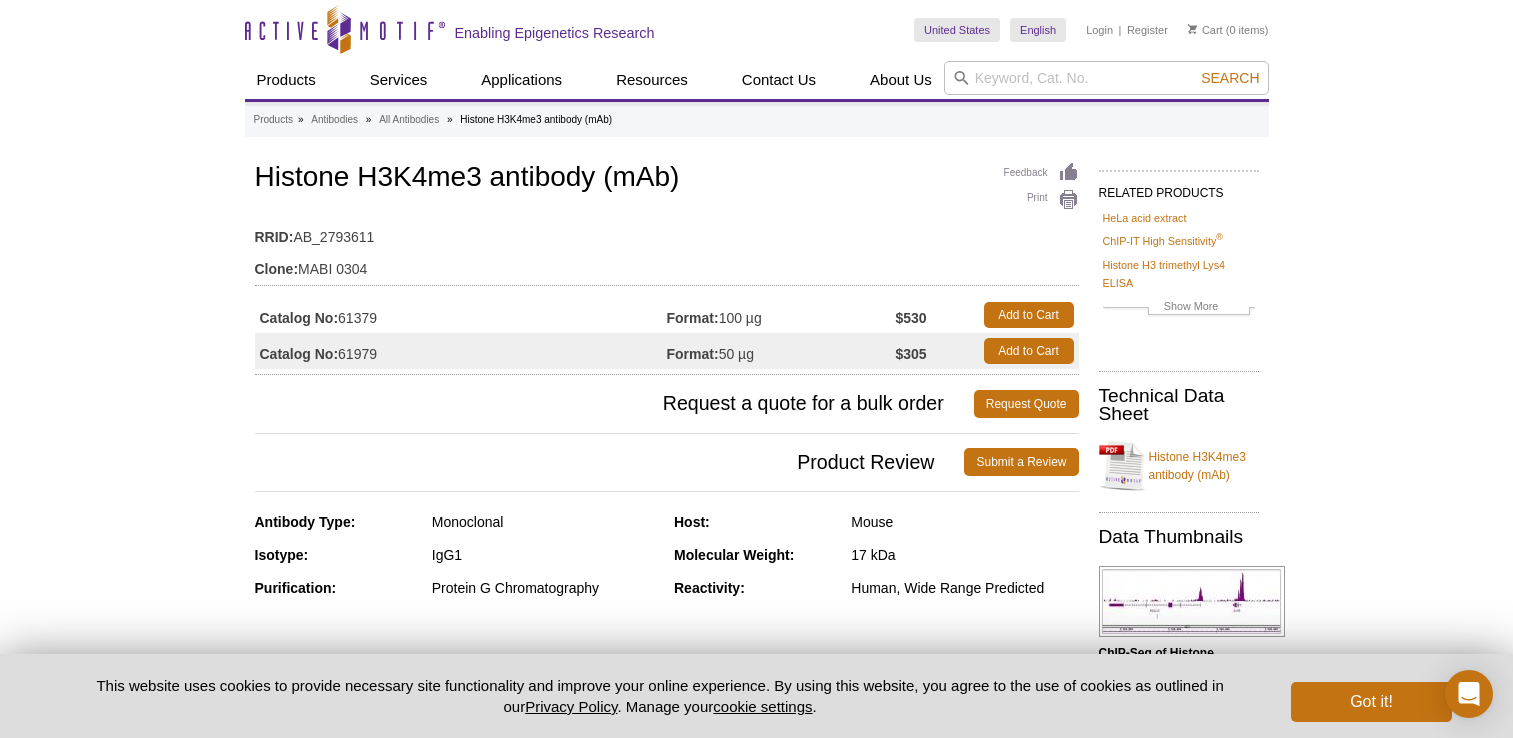 scroll, scrollTop: 0, scrollLeft: 0, axis: both 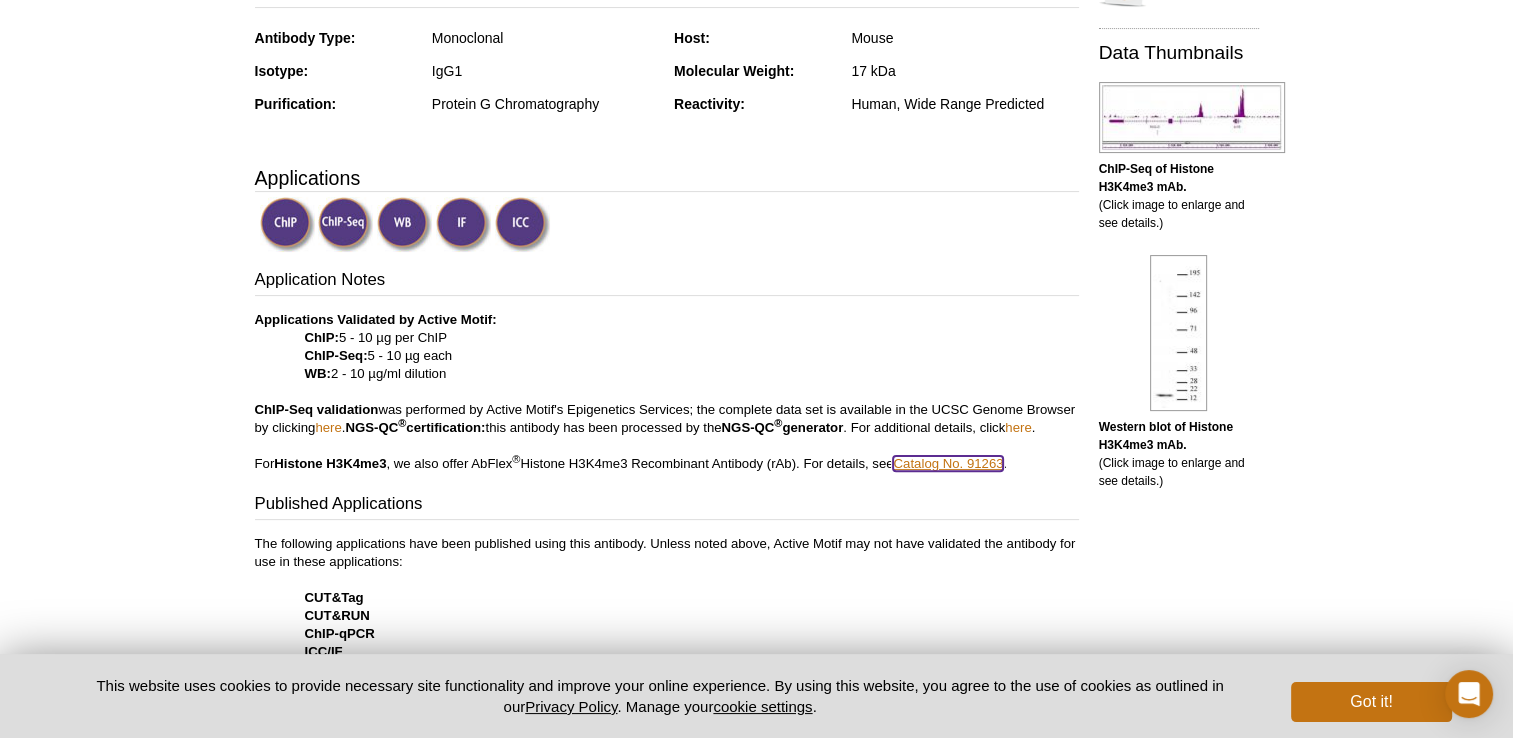 click on "Catalog No. 91263" at bounding box center (948, 463) 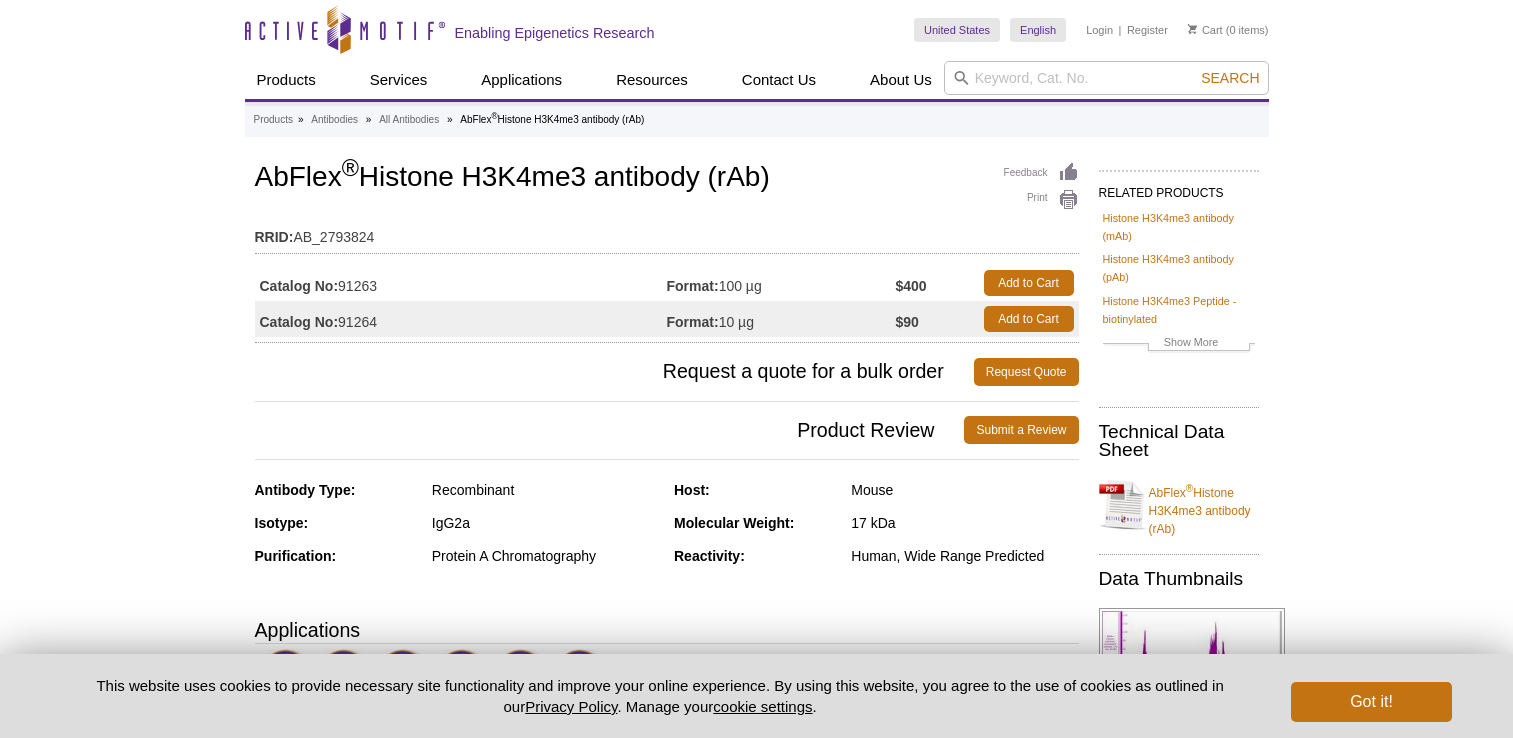 scroll, scrollTop: 0, scrollLeft: 0, axis: both 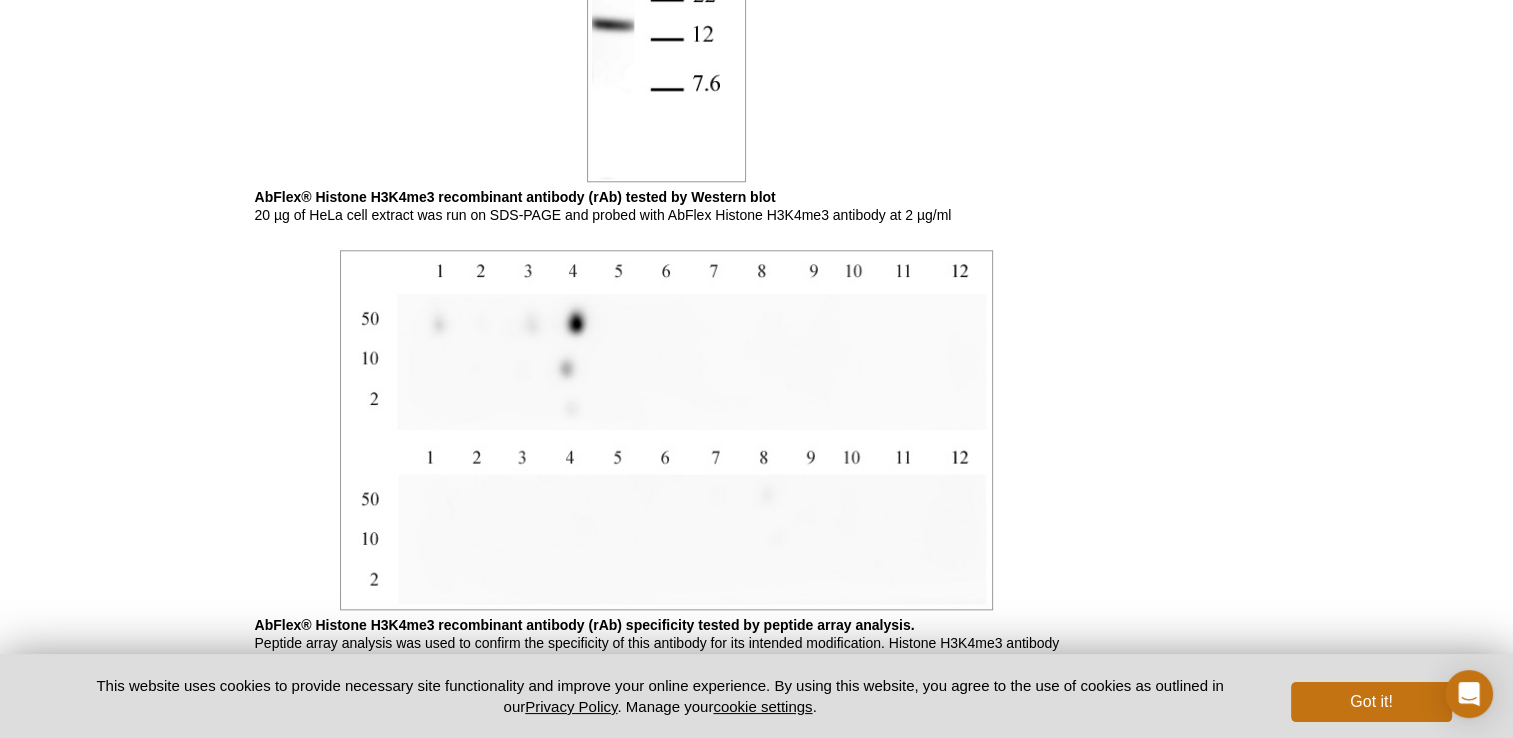 drag, startPoint x: 542, startPoint y: 365, endPoint x: 155, endPoint y: 354, distance: 387.1563 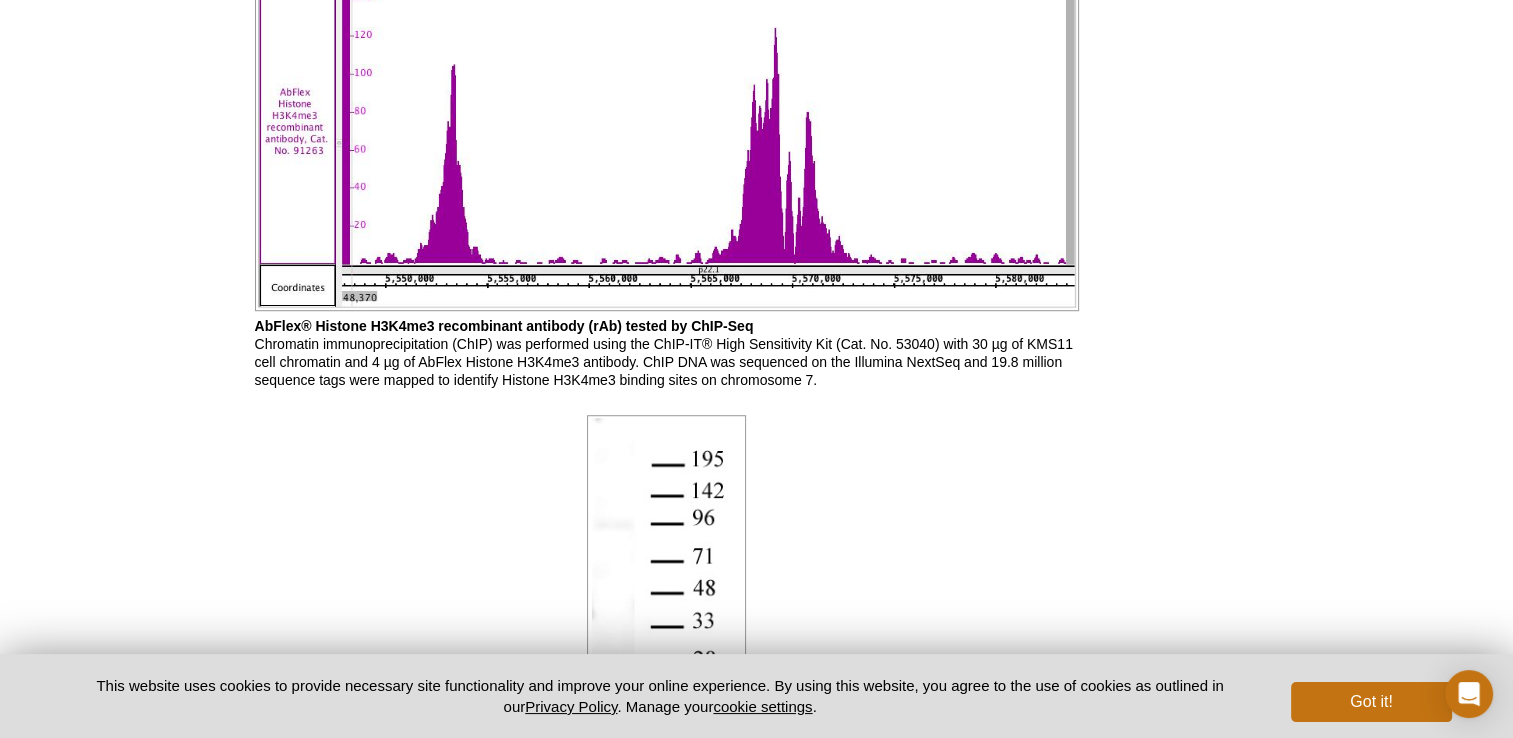 scroll, scrollTop: 1096, scrollLeft: 0, axis: vertical 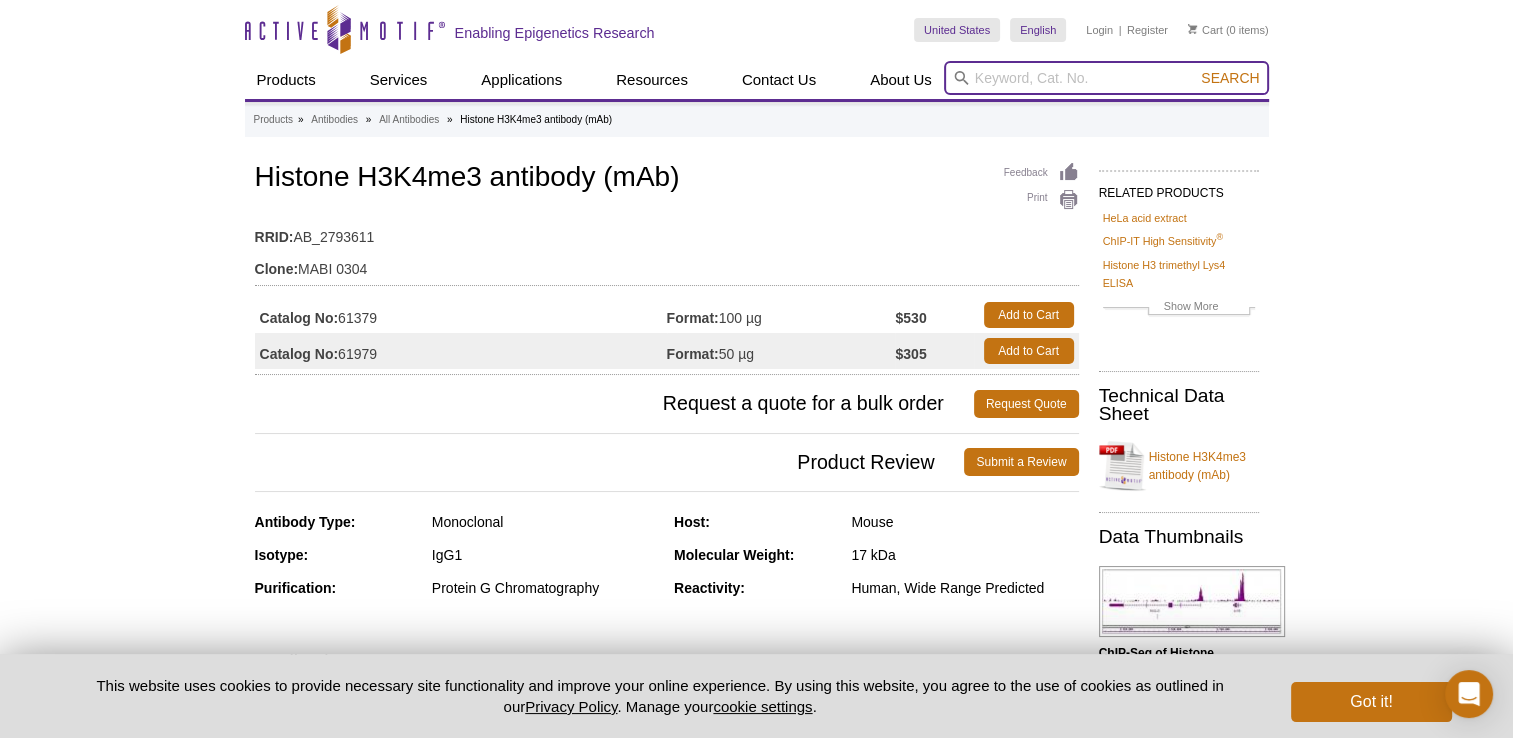 click at bounding box center (1106, 78) 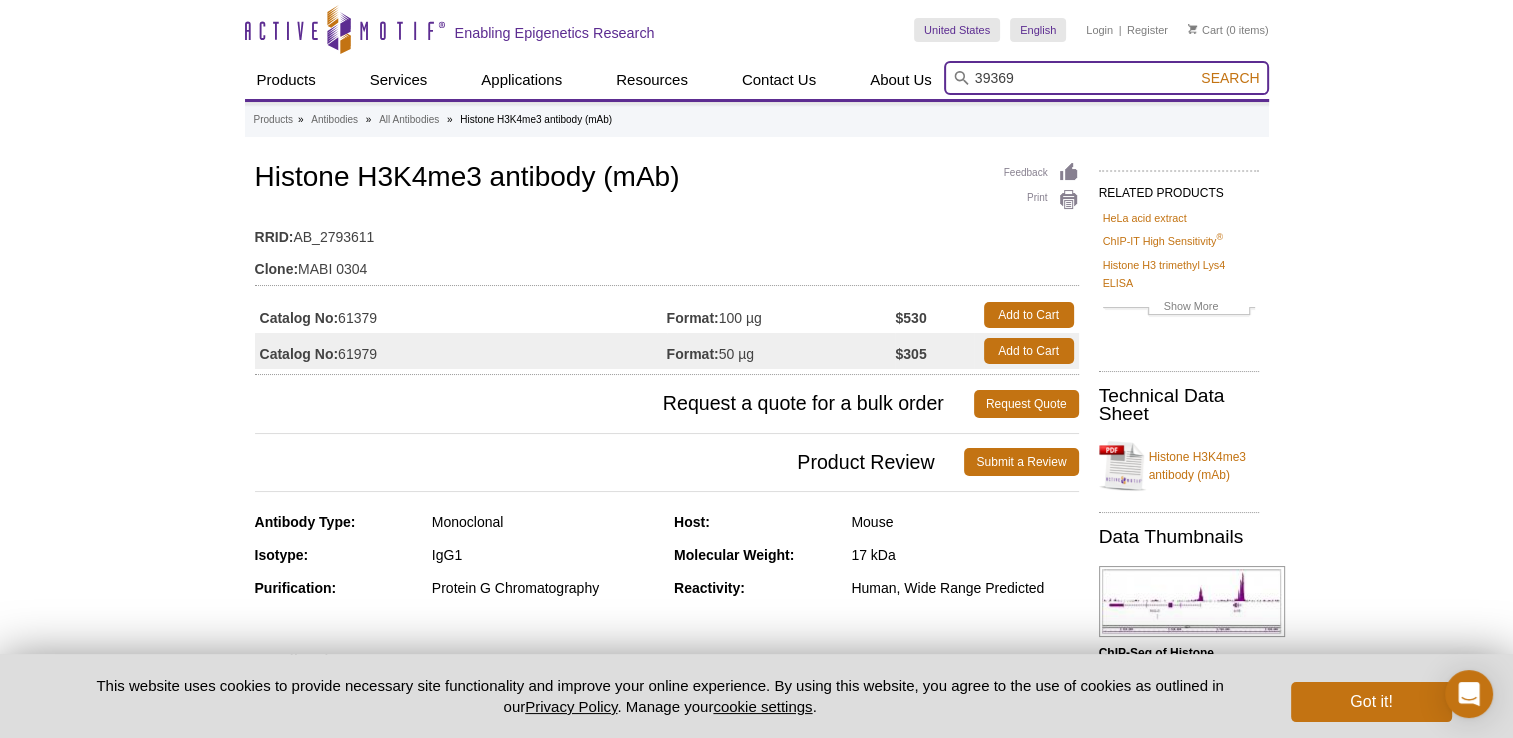 type on "39369" 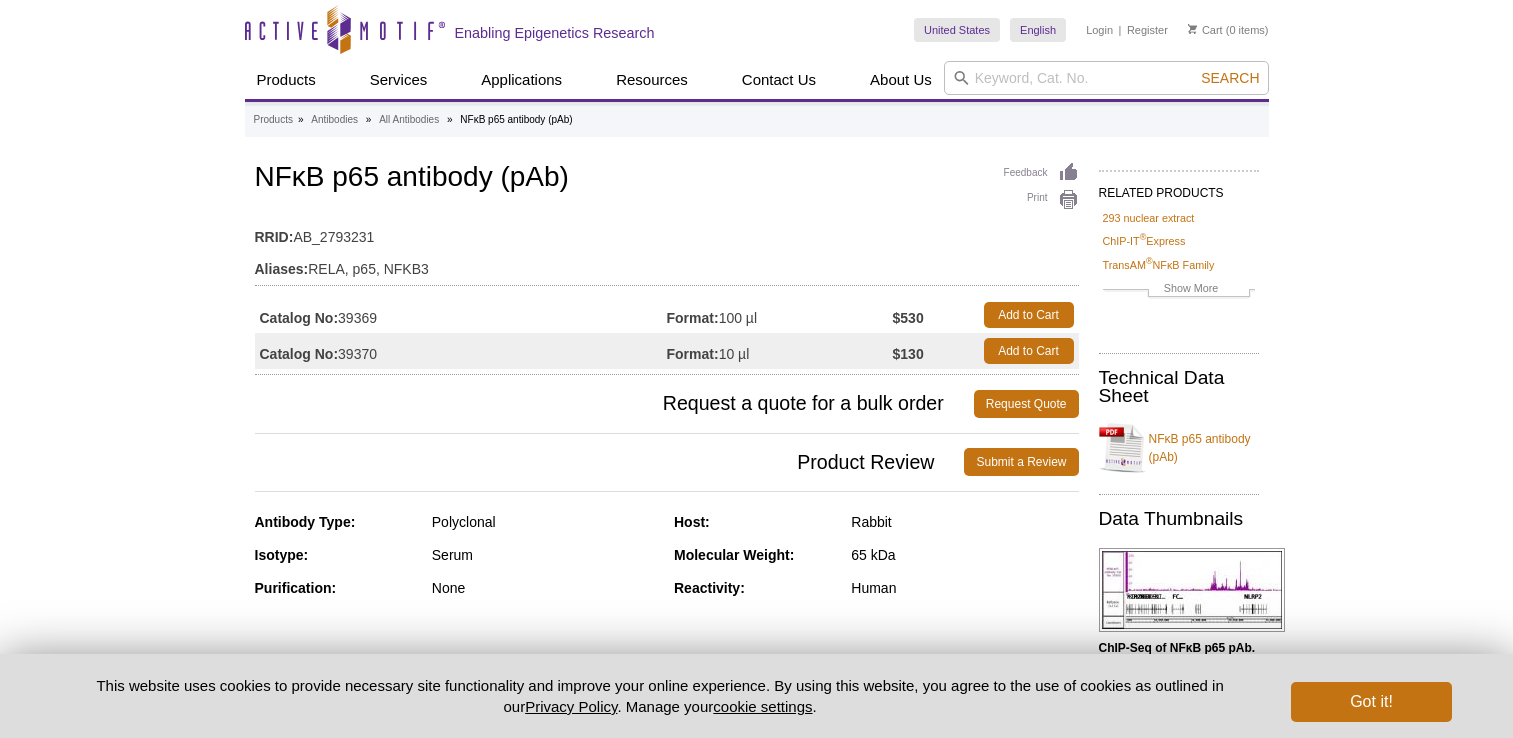 scroll, scrollTop: 0, scrollLeft: 0, axis: both 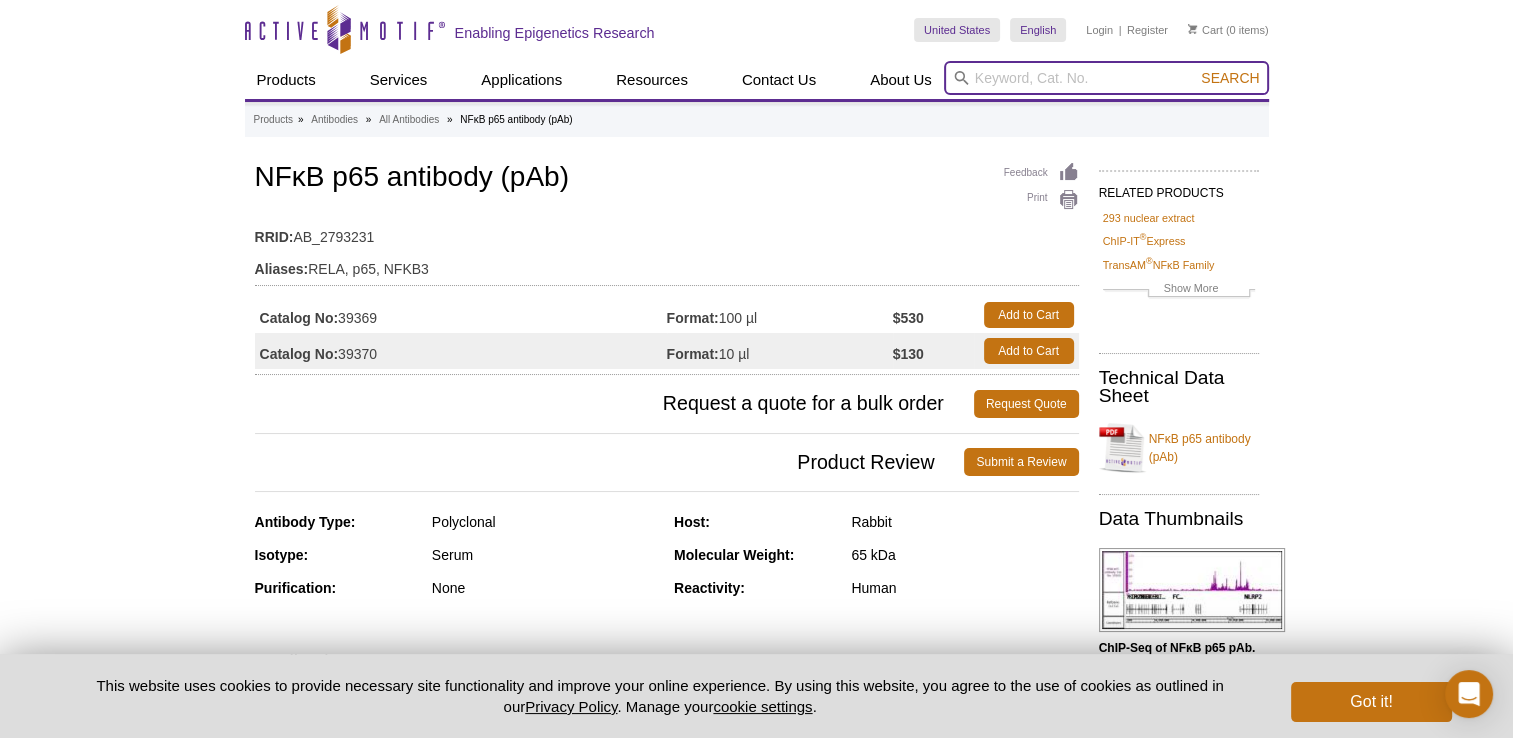 click at bounding box center [1106, 78] 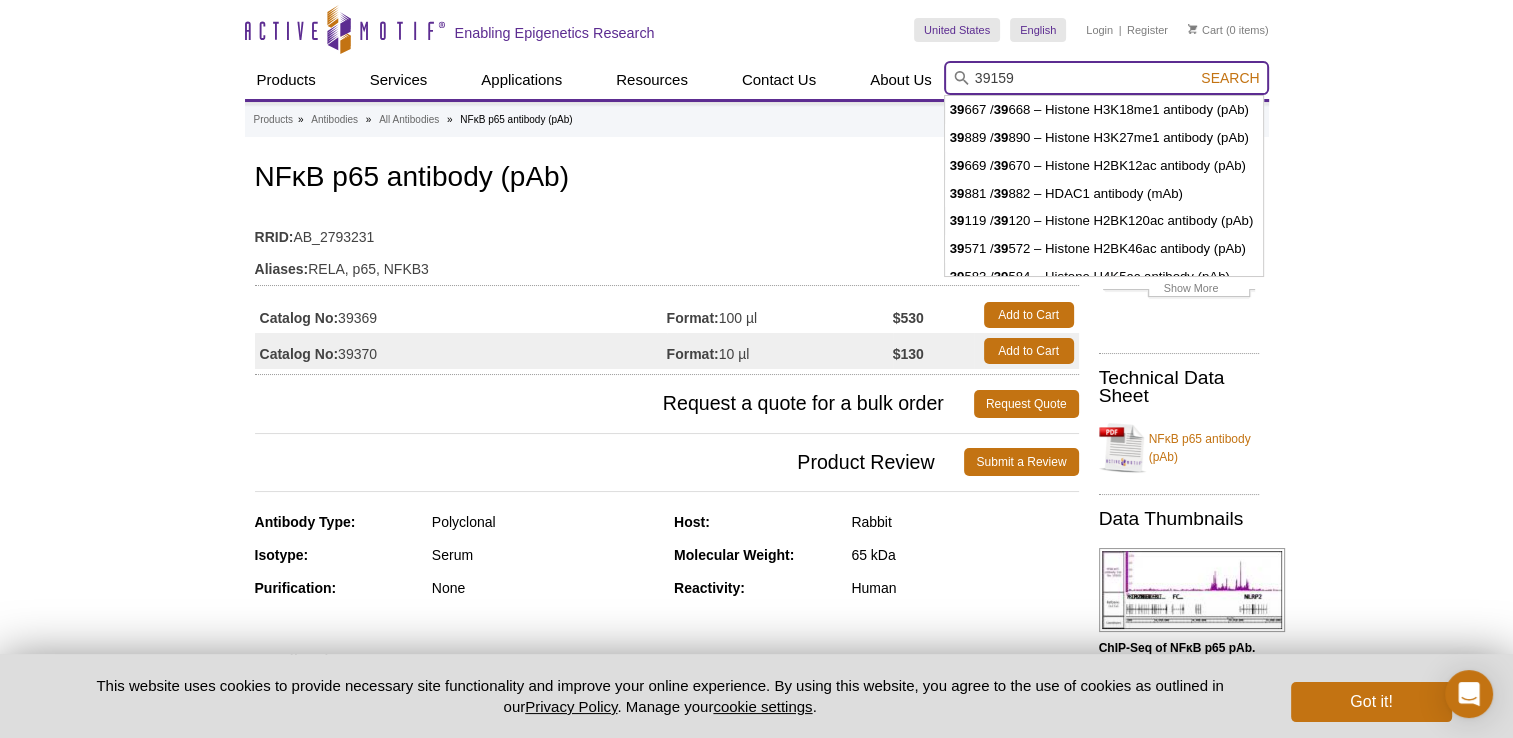 click on "Search" at bounding box center (1230, 78) 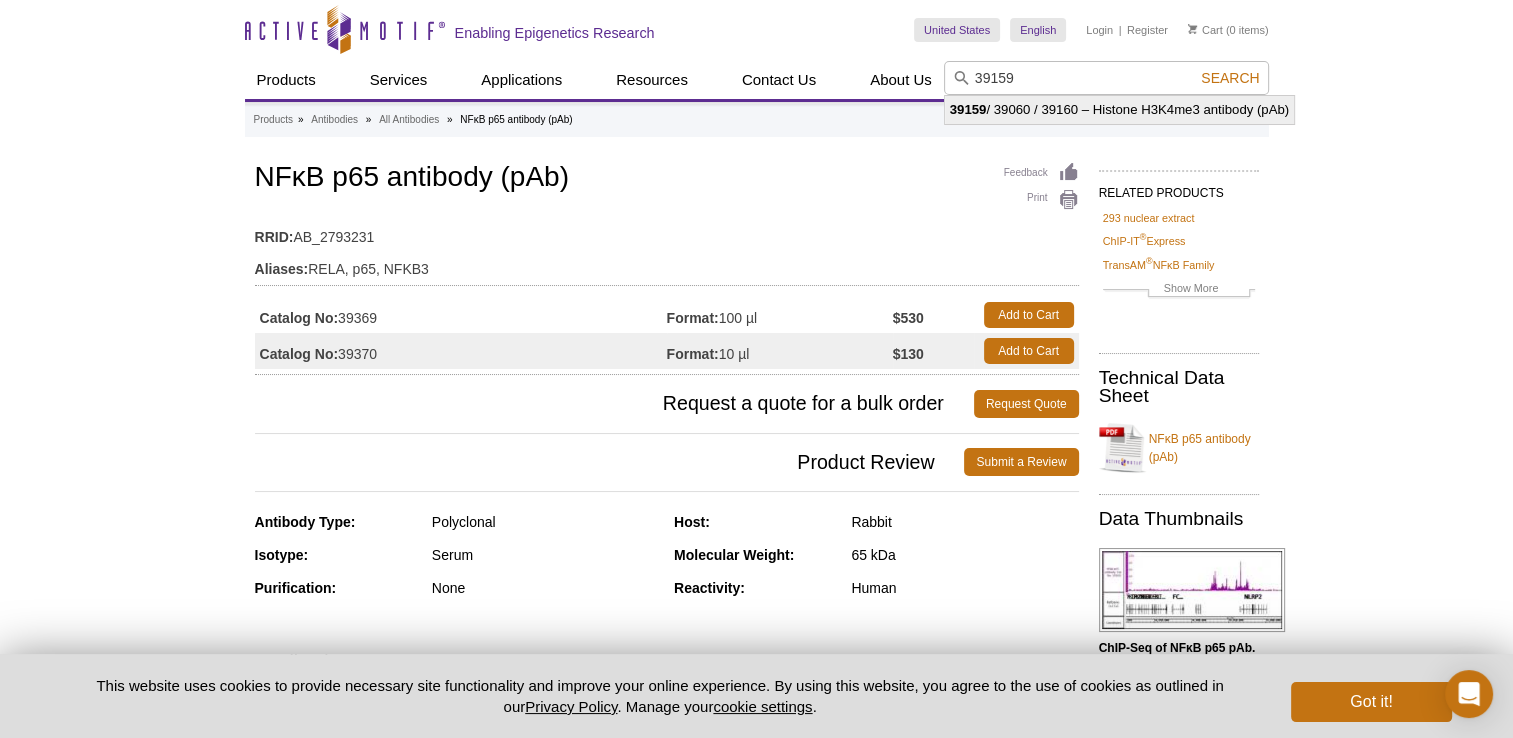 click on "39159  / 39060 / 39160 – Histone H3K4me3 antibody (pAb)" at bounding box center [1119, 110] 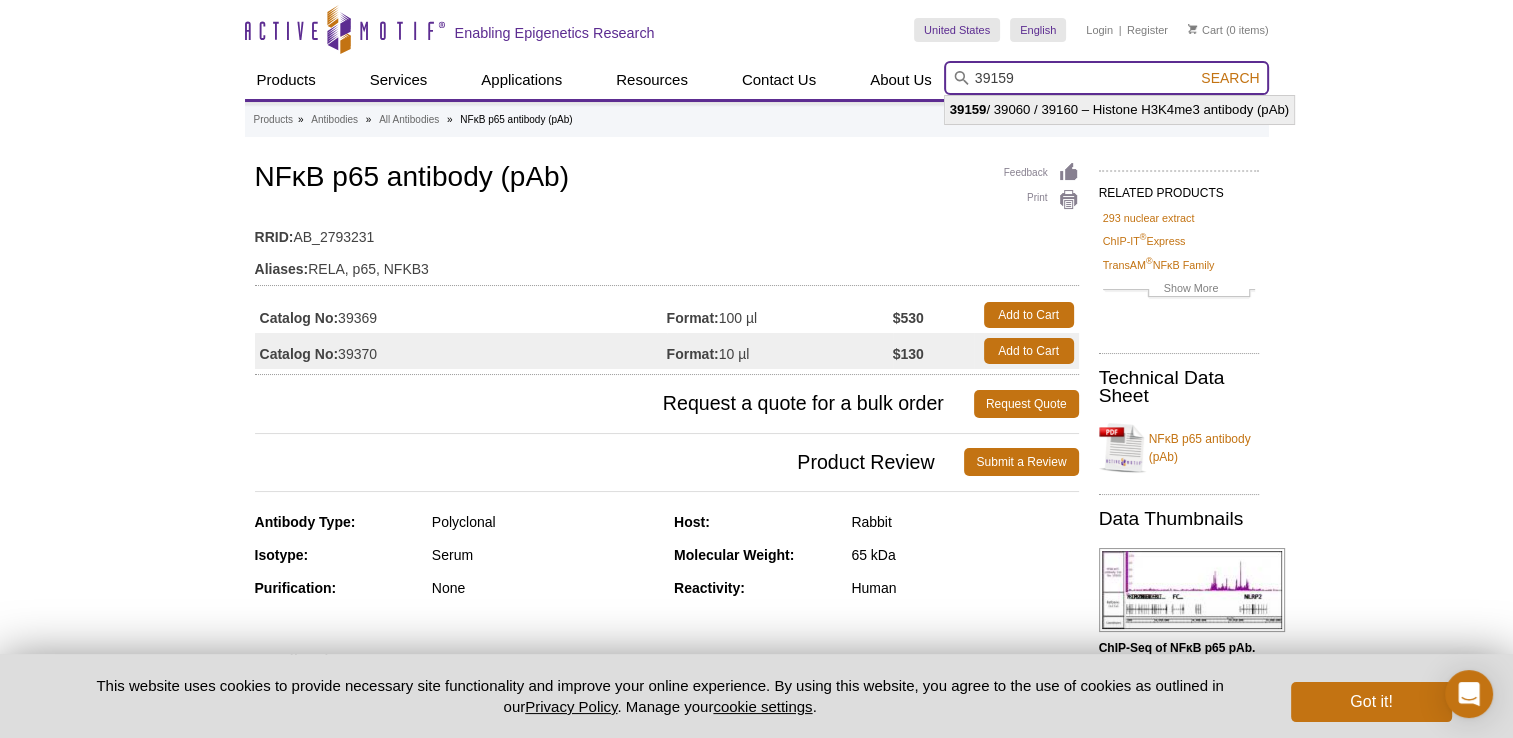 type on "39159 / 39060 / 39160 – Histone H3K4me3 antibody (pAb)" 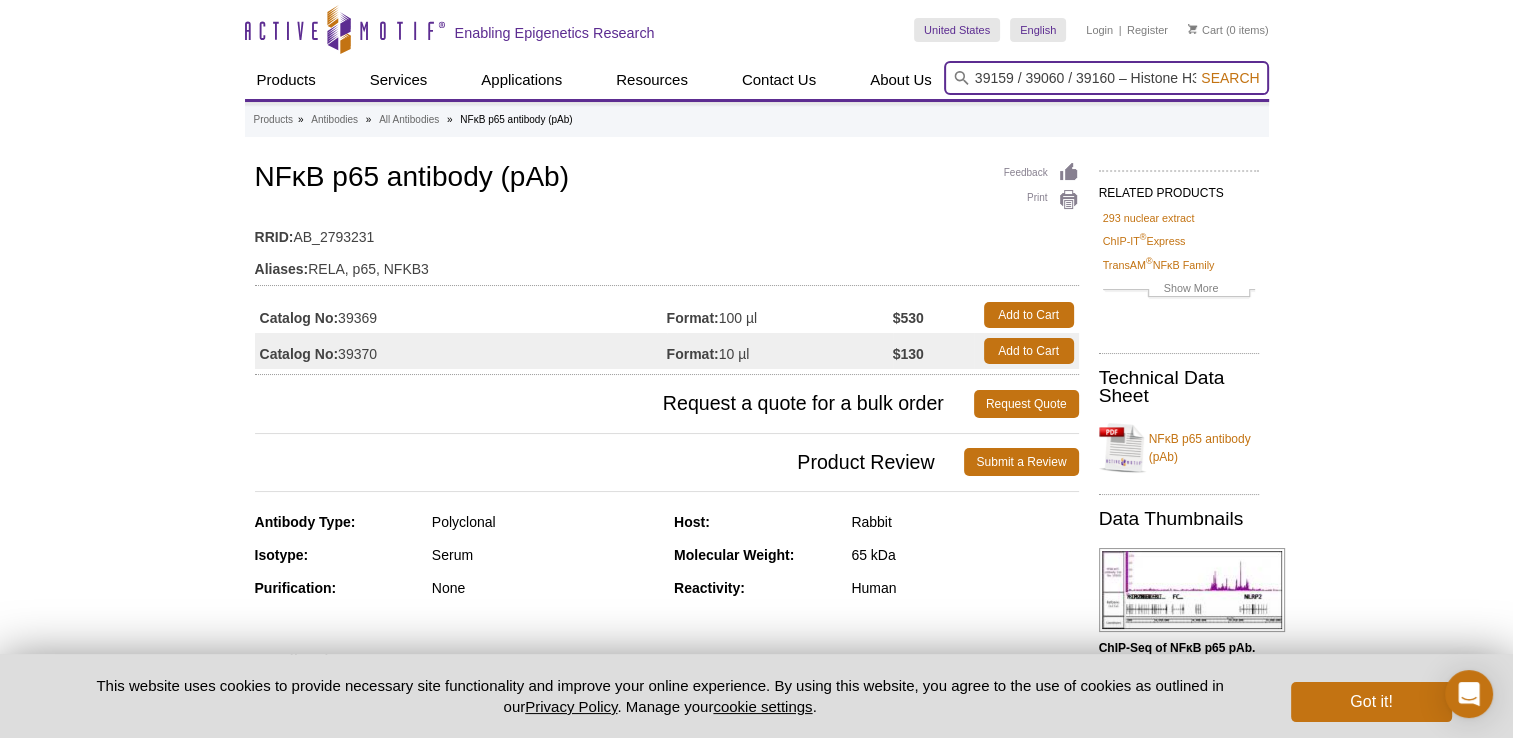 scroll, scrollTop: 0, scrollLeft: 143, axis: horizontal 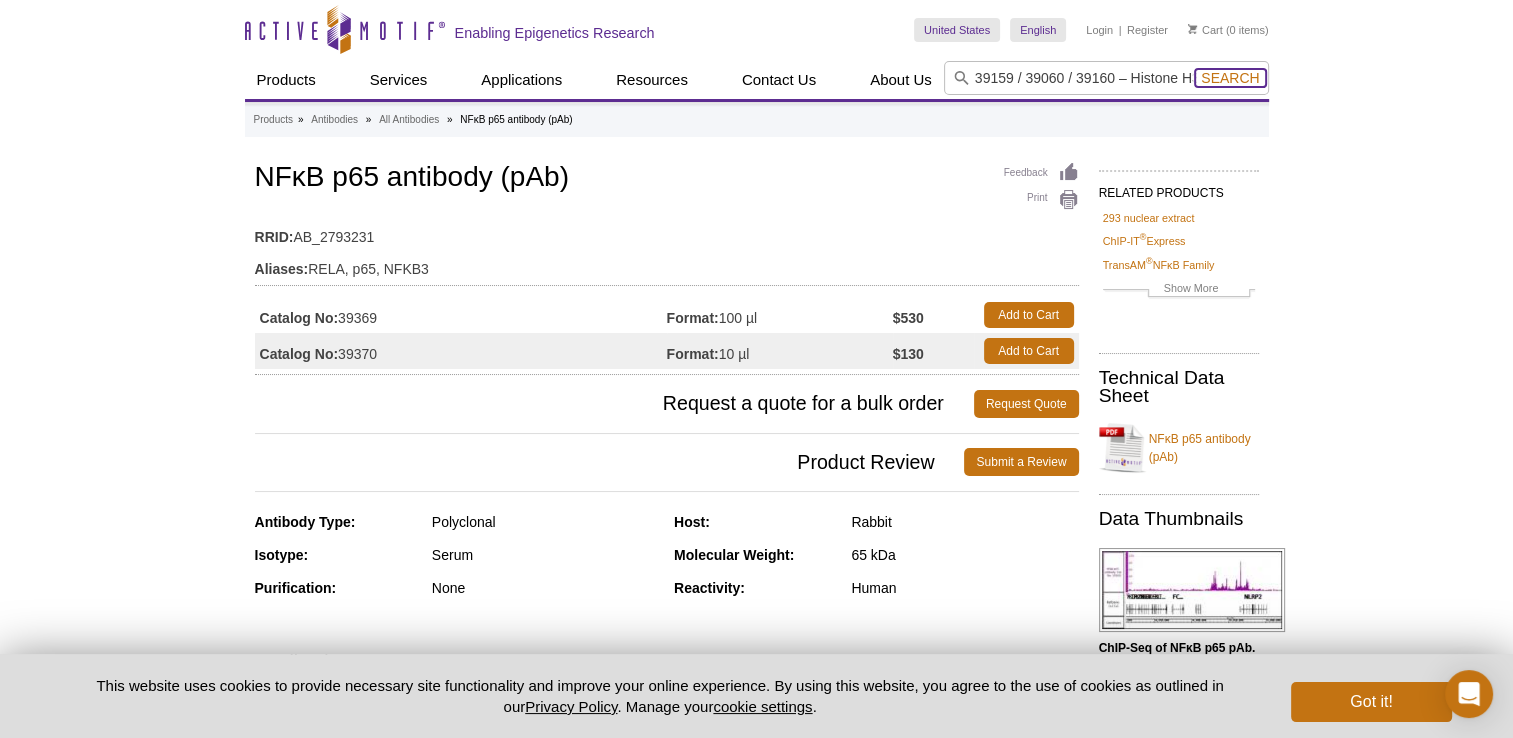 click on "Search" at bounding box center [1230, 78] 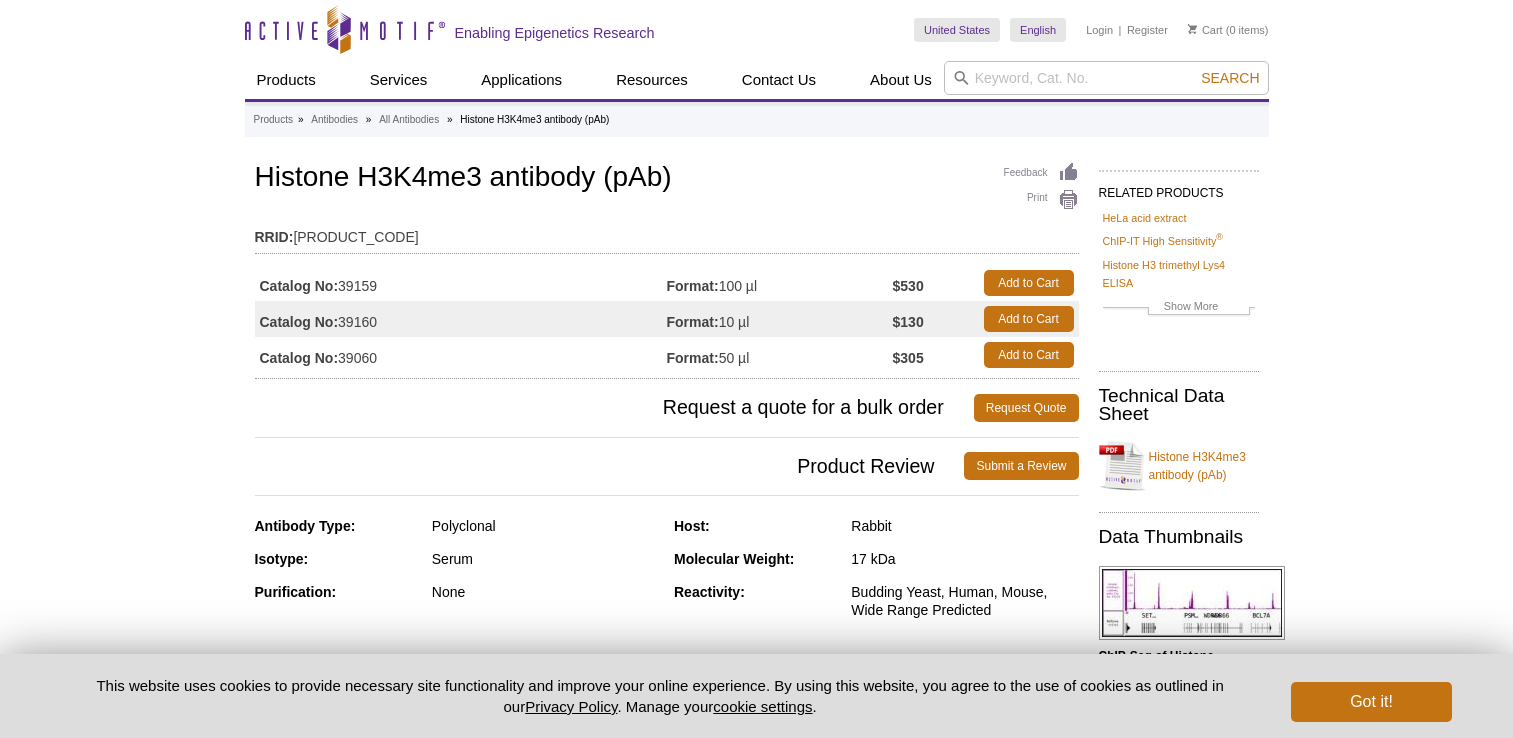 scroll, scrollTop: 0, scrollLeft: 0, axis: both 